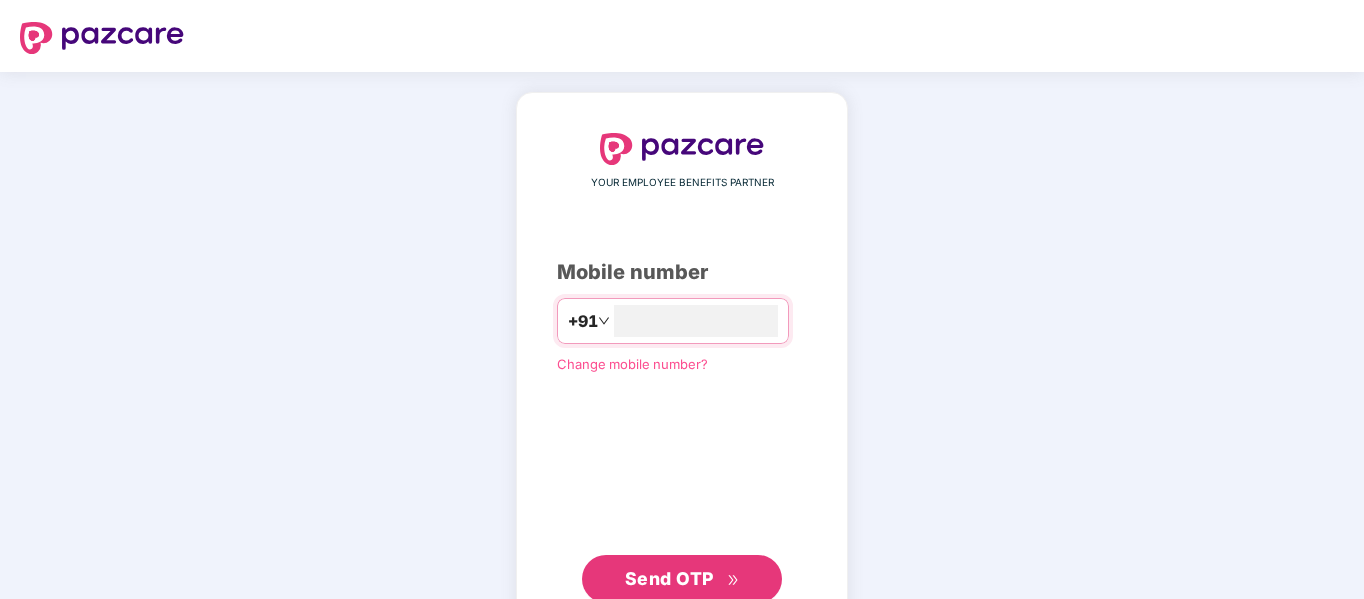 scroll, scrollTop: 0, scrollLeft: 0, axis: both 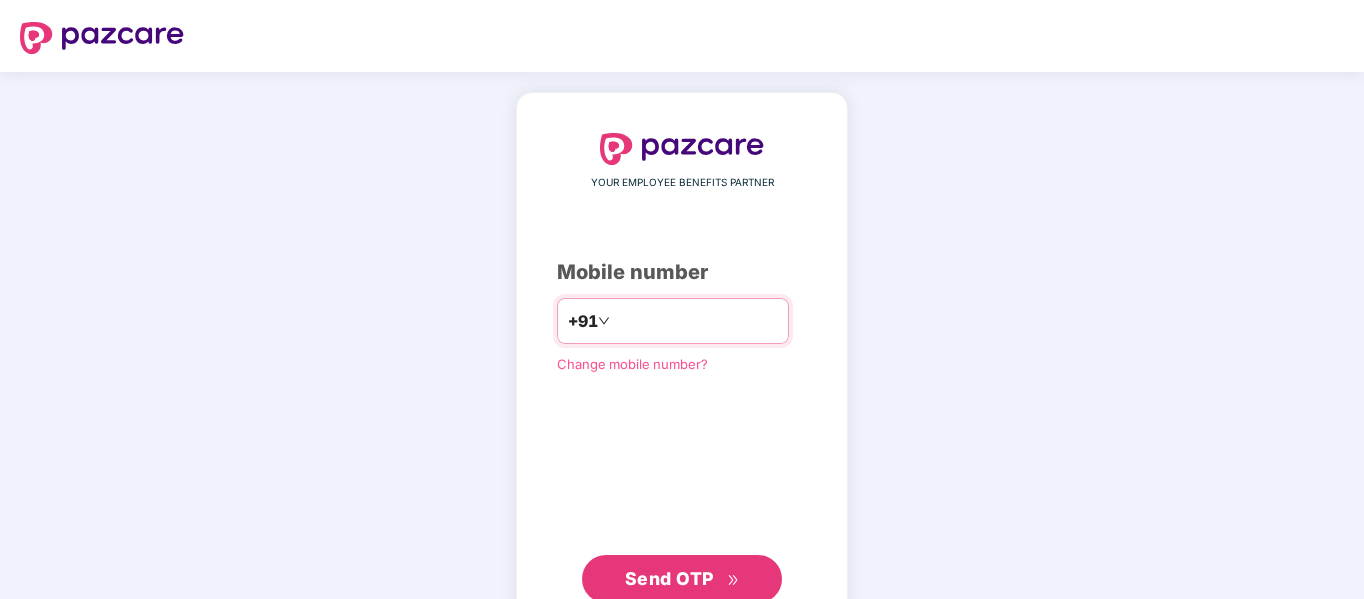 click at bounding box center [696, 321] 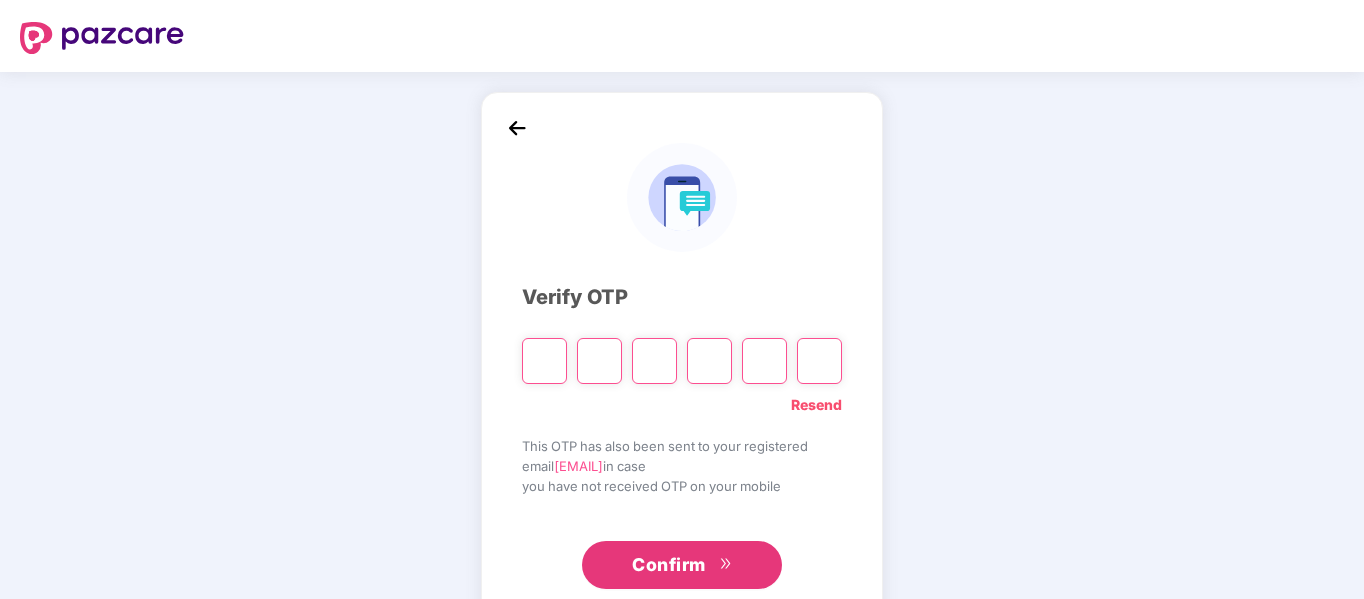 type on "*" 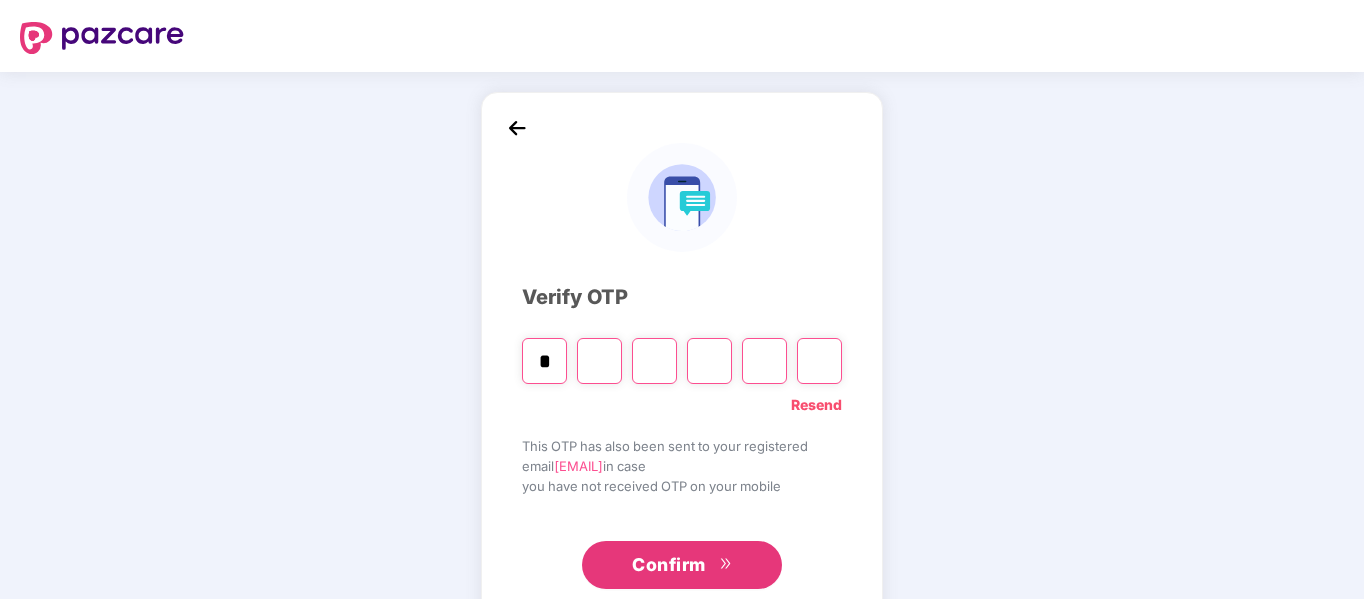 type on "*" 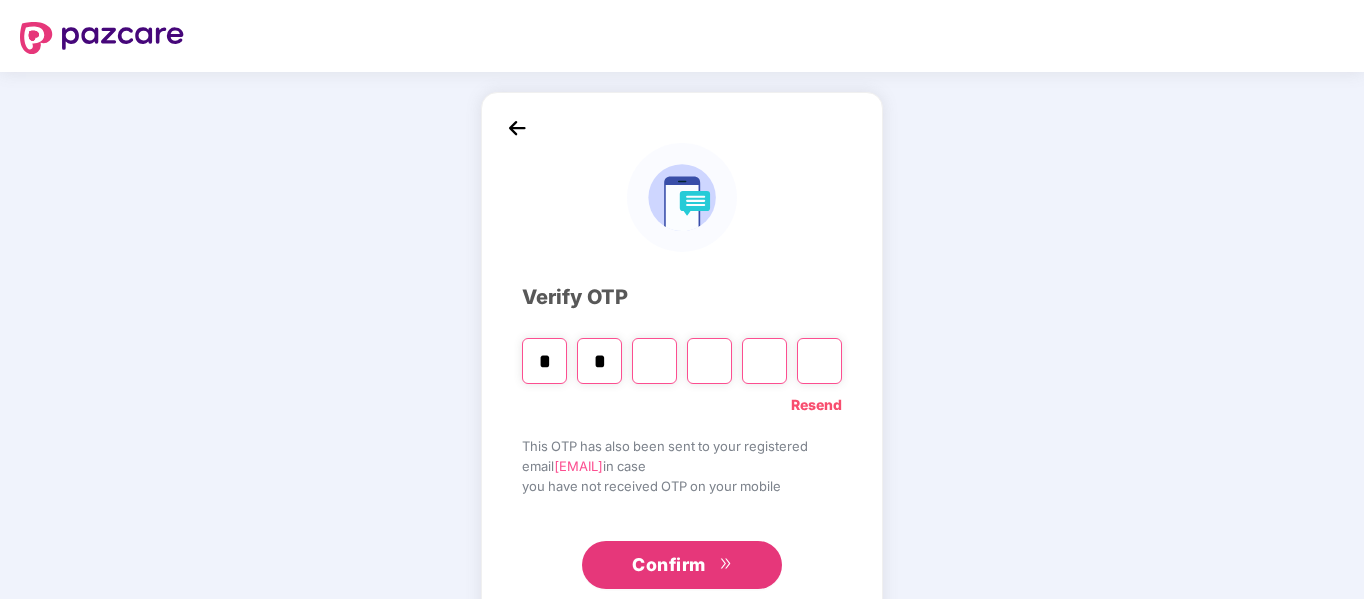 type on "*" 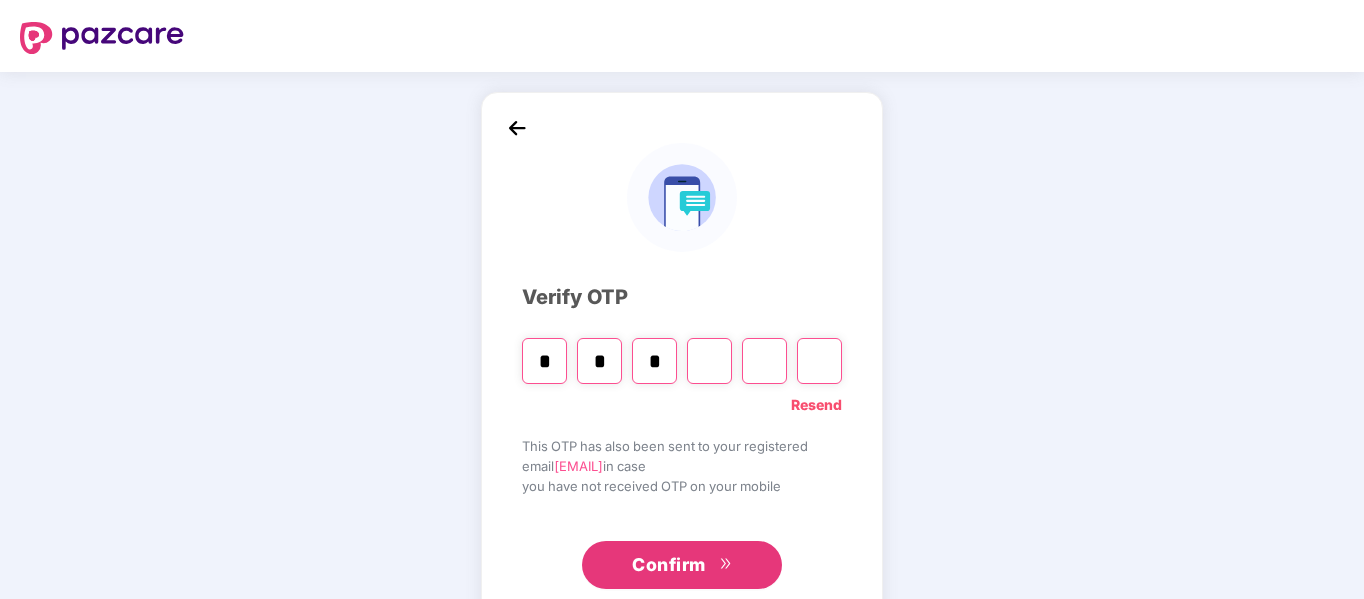 type on "*" 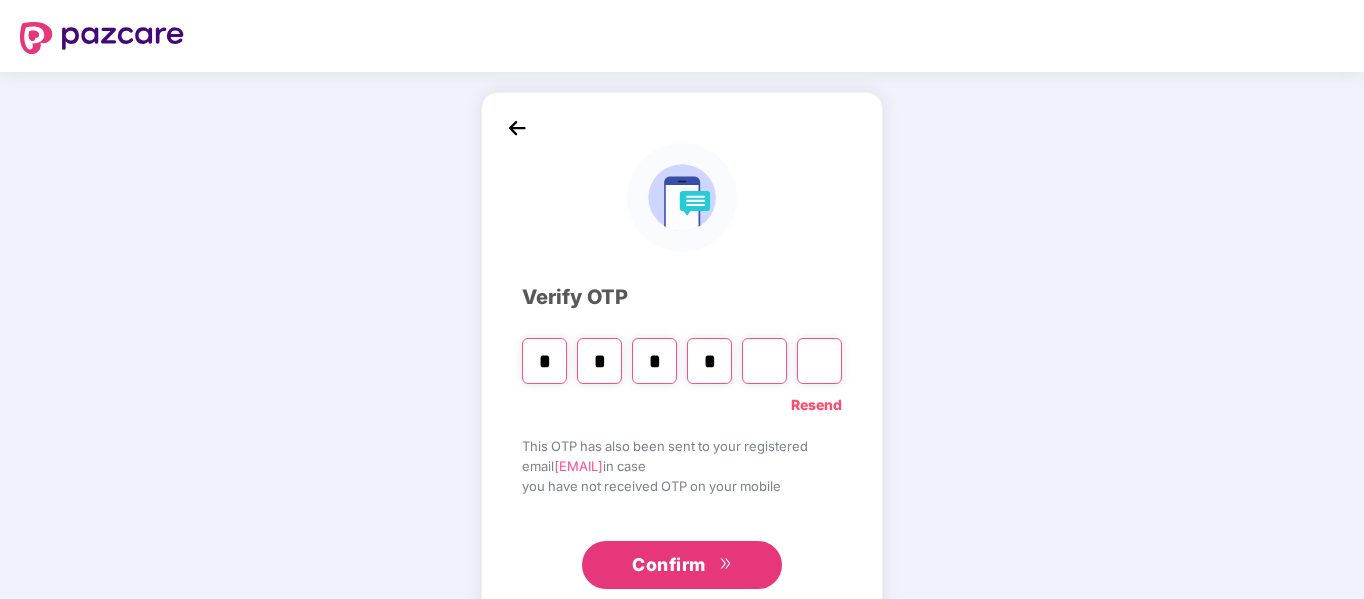 type on "*" 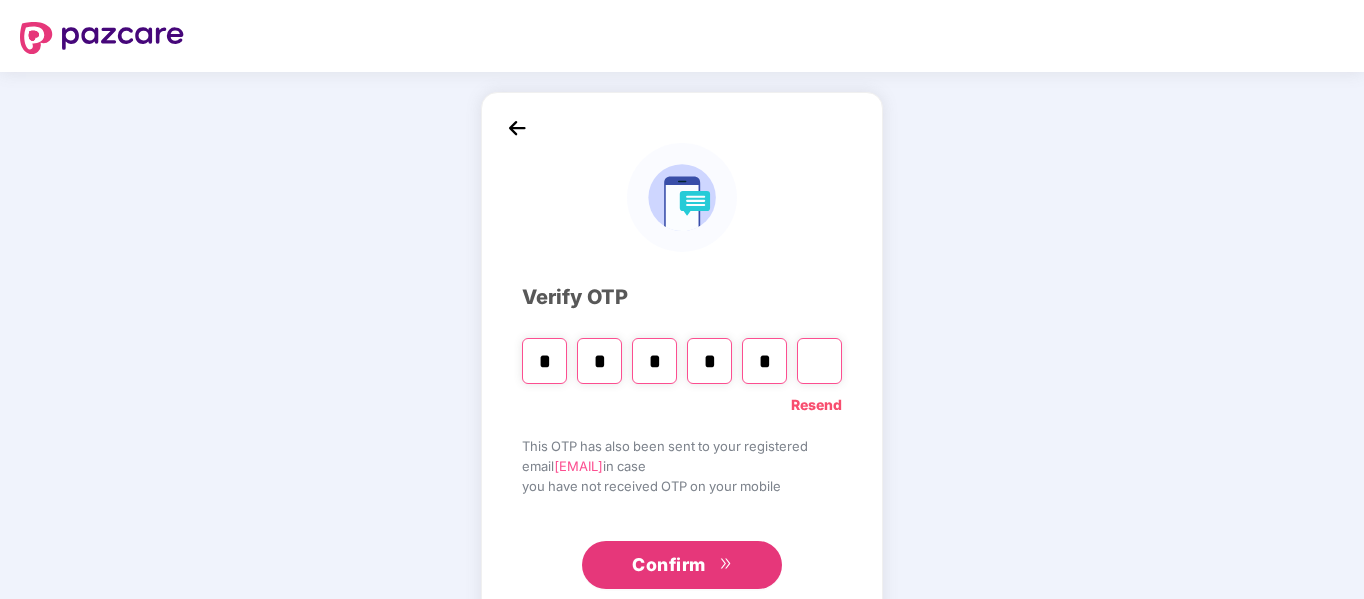 type on "*" 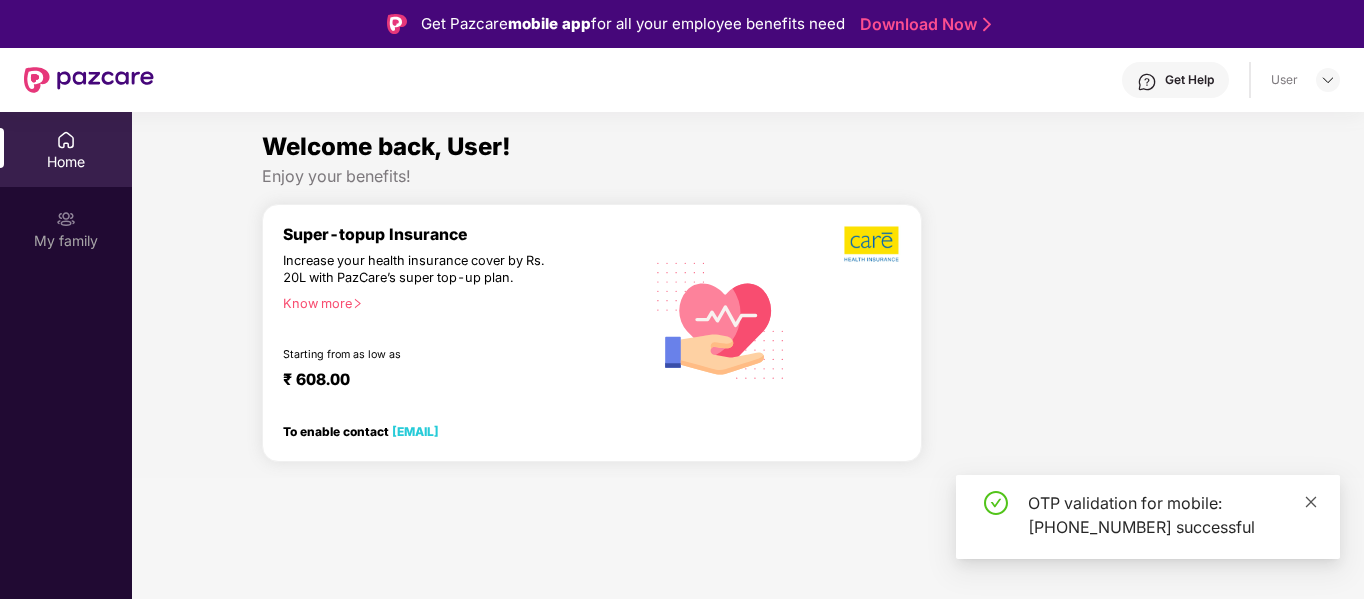 click 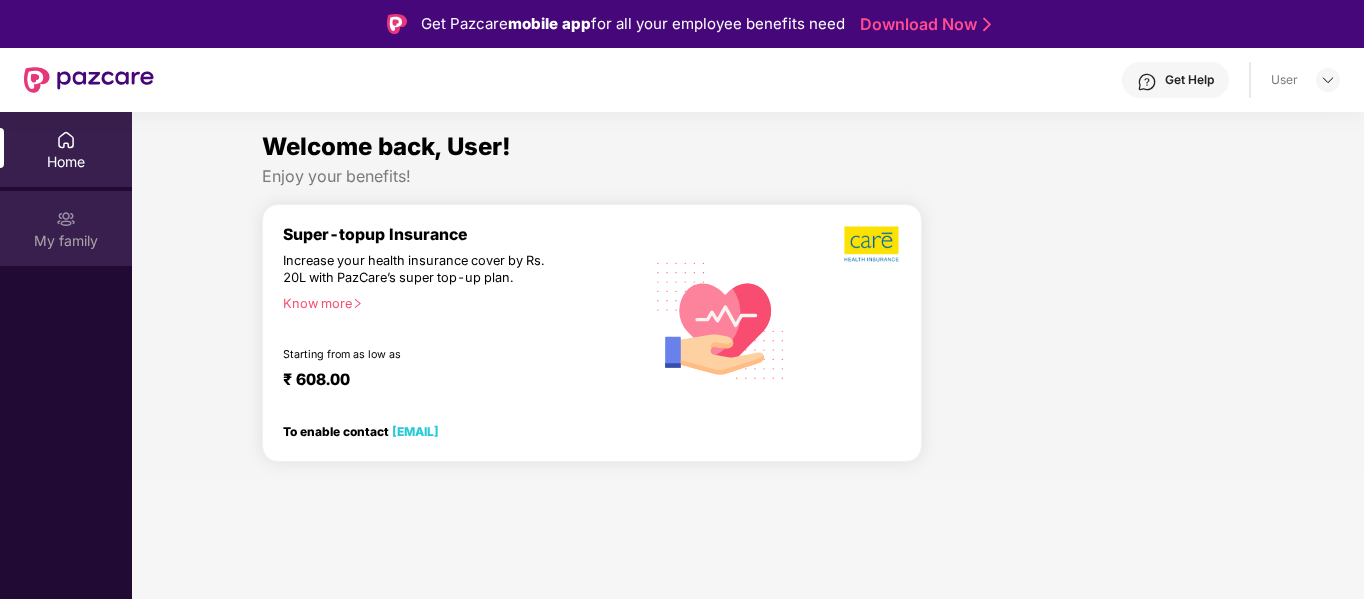 click on "My family" at bounding box center [66, 228] 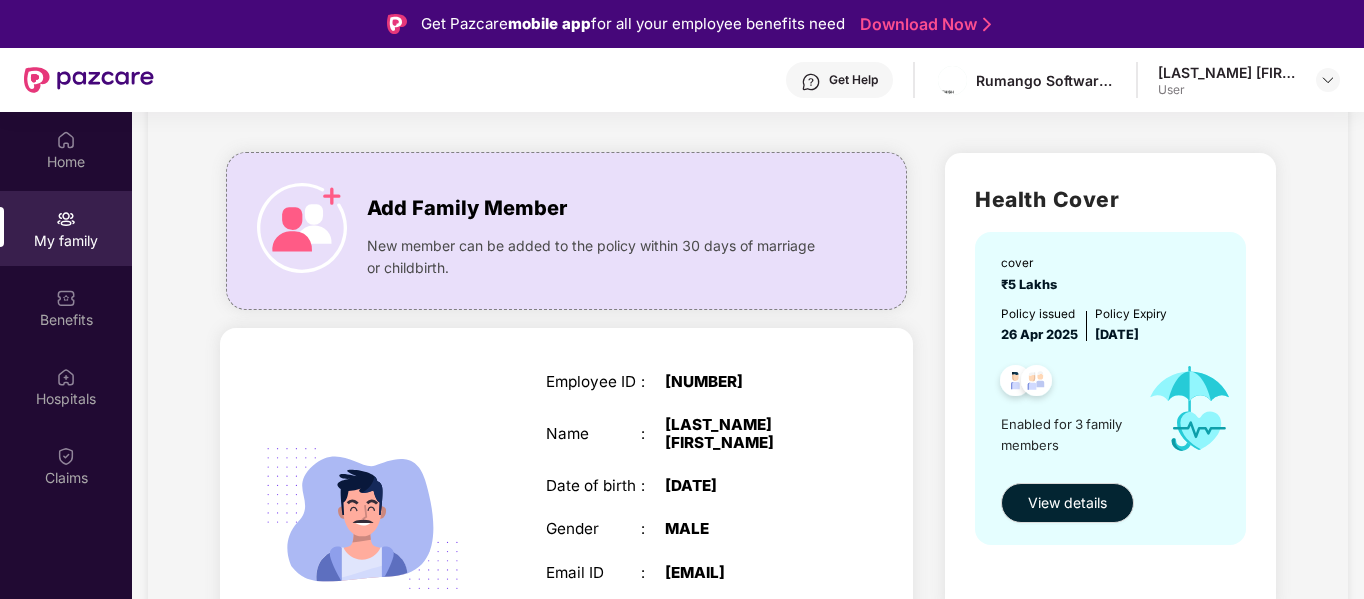 scroll, scrollTop: 200, scrollLeft: 0, axis: vertical 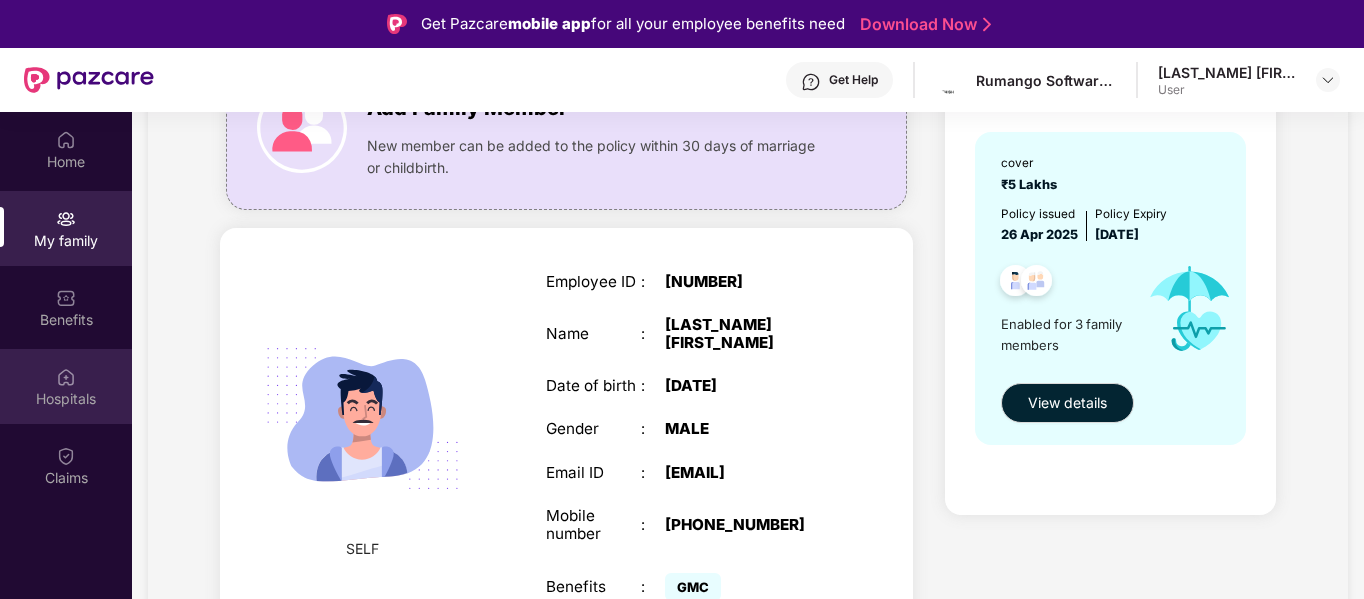 click at bounding box center [66, 375] 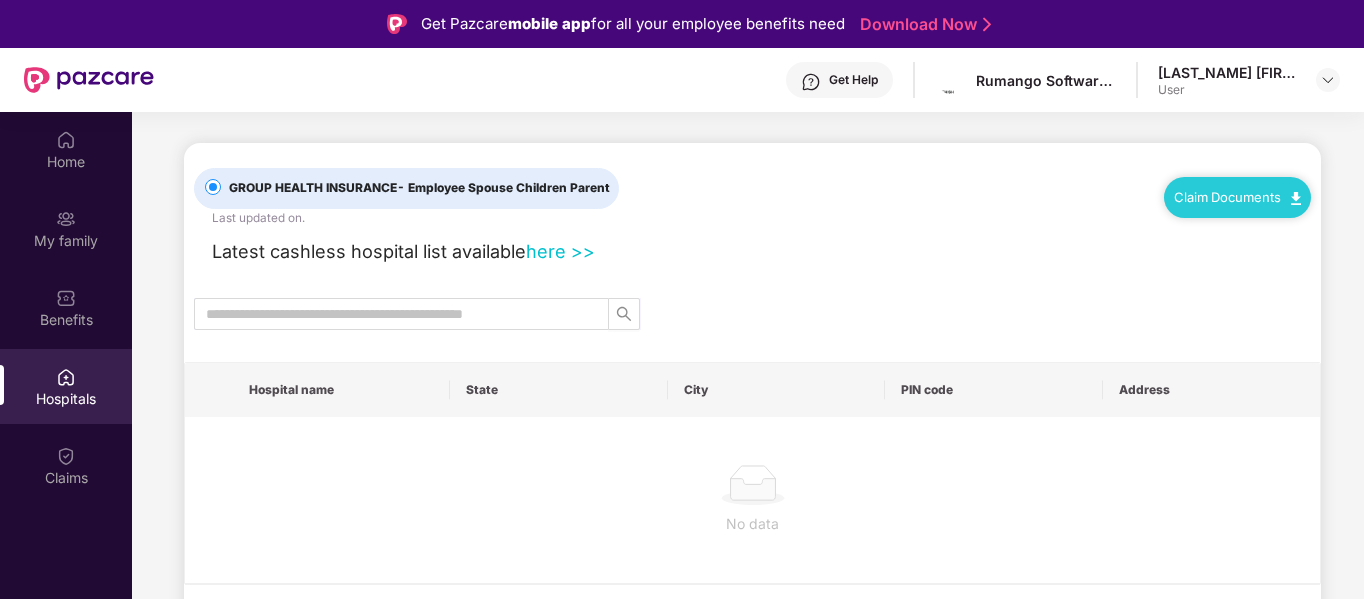 scroll, scrollTop: 0, scrollLeft: 0, axis: both 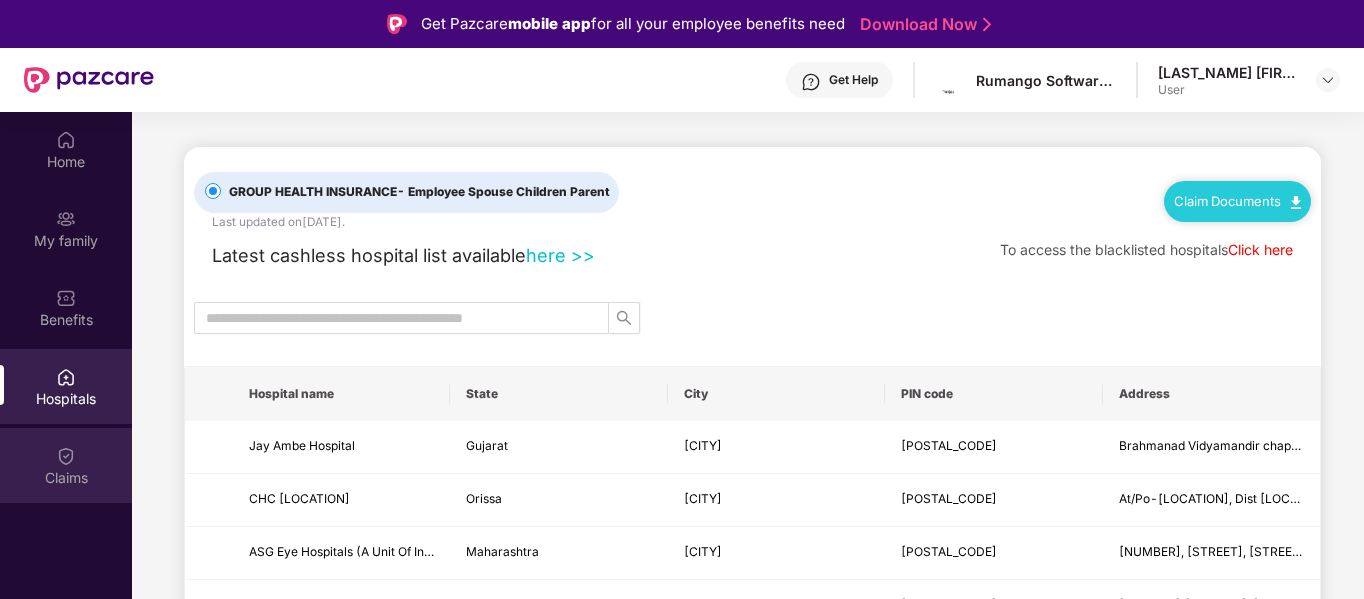 click on "Claims" at bounding box center [66, 478] 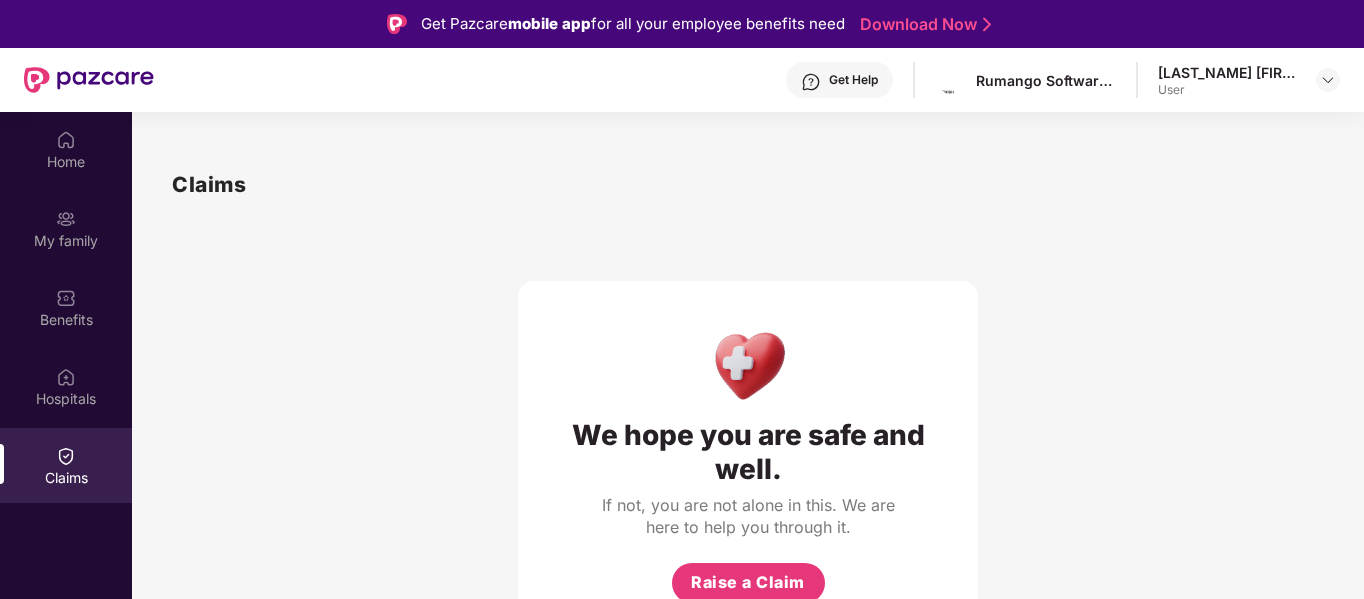 click on "We hope you are safe and well. If not, you are not alone in this. We are here to help you through it. Raise a Claim" at bounding box center (748, 422) 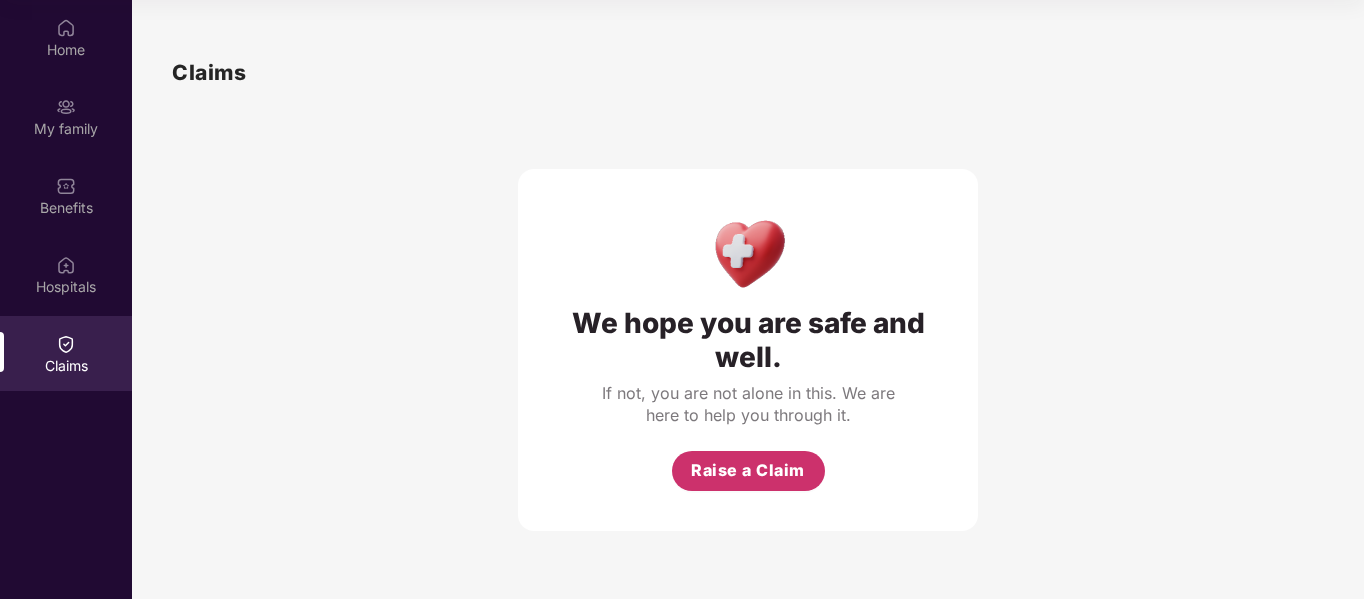 click on "Raise a Claim" at bounding box center (748, 470) 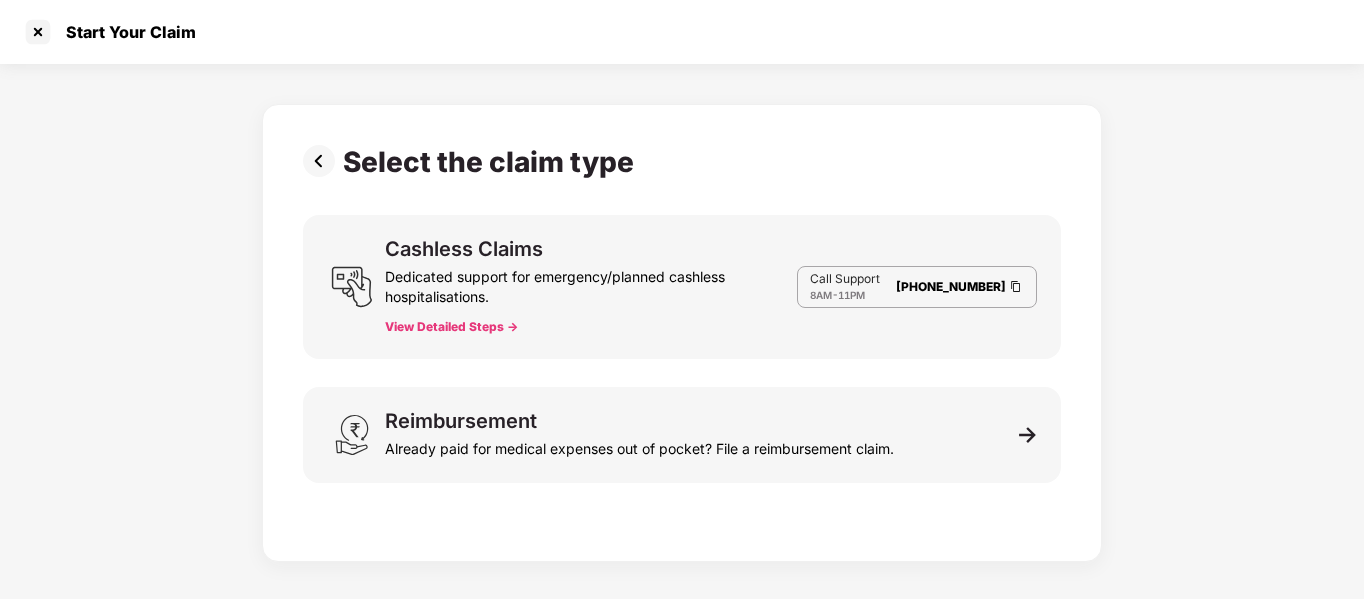 scroll, scrollTop: 48, scrollLeft: 0, axis: vertical 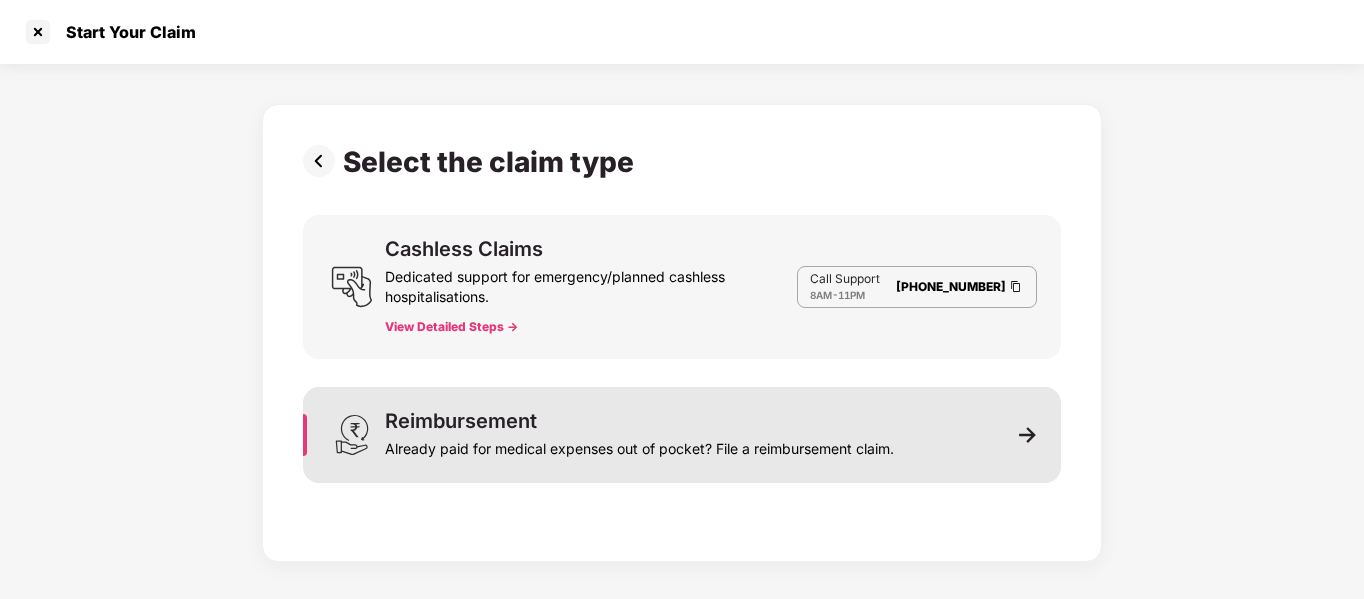 click on "Reimbursement Already paid for medical expenses out of pocket? File a reimbursement claim." at bounding box center [682, 435] 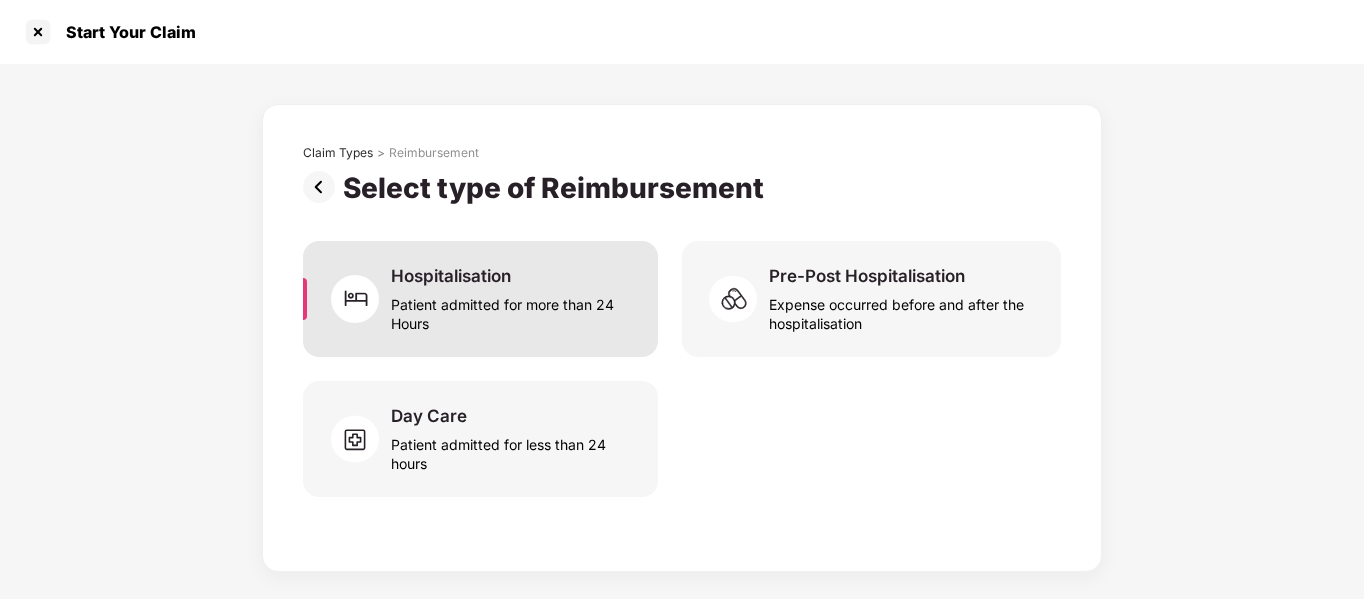 click on "Patient admitted for more than 24 Hours" at bounding box center (512, 310) 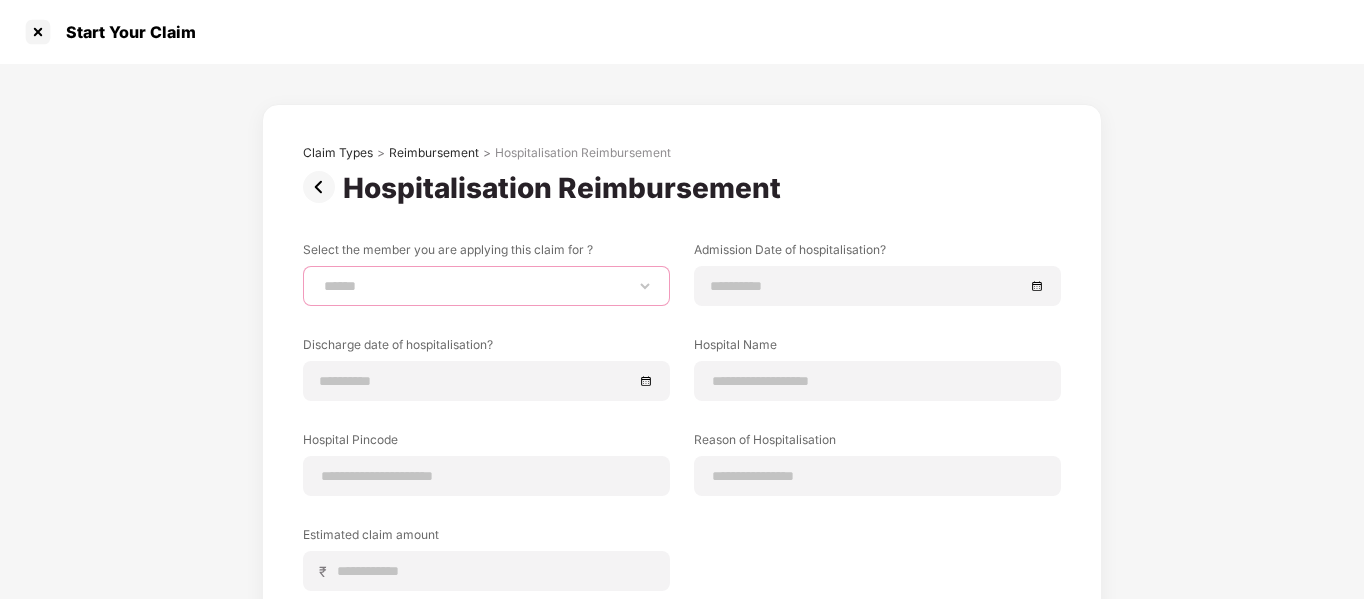 click on "**********" at bounding box center (486, 286) 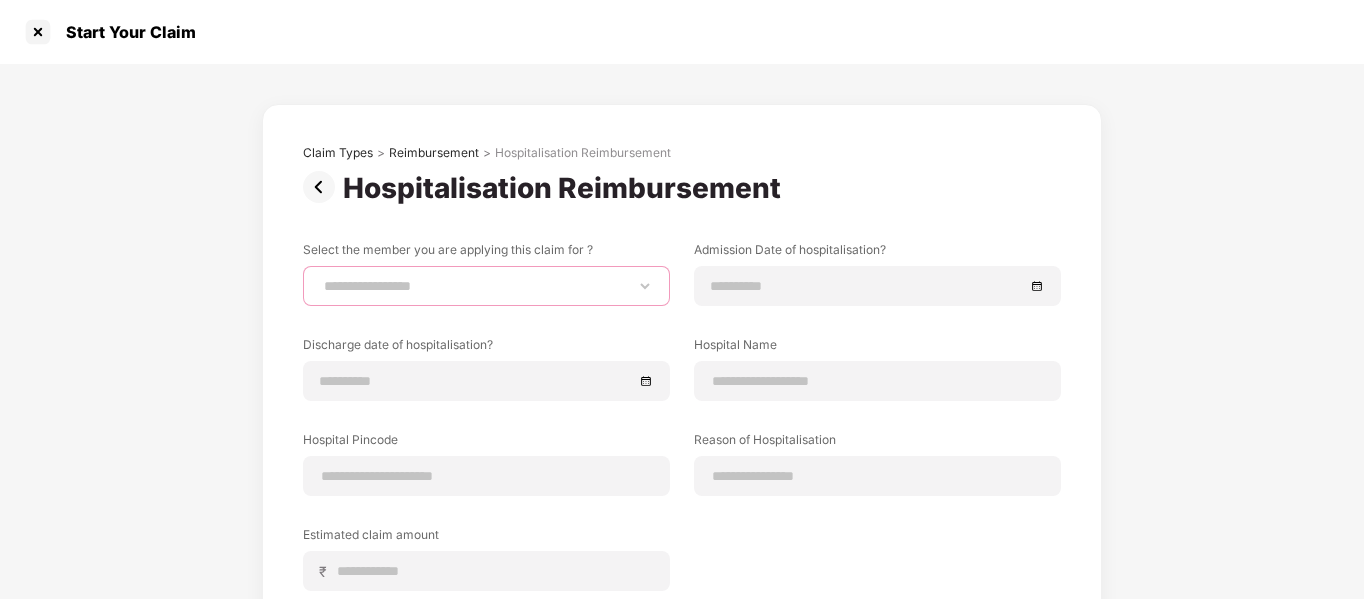 click on "**********" at bounding box center [486, 286] 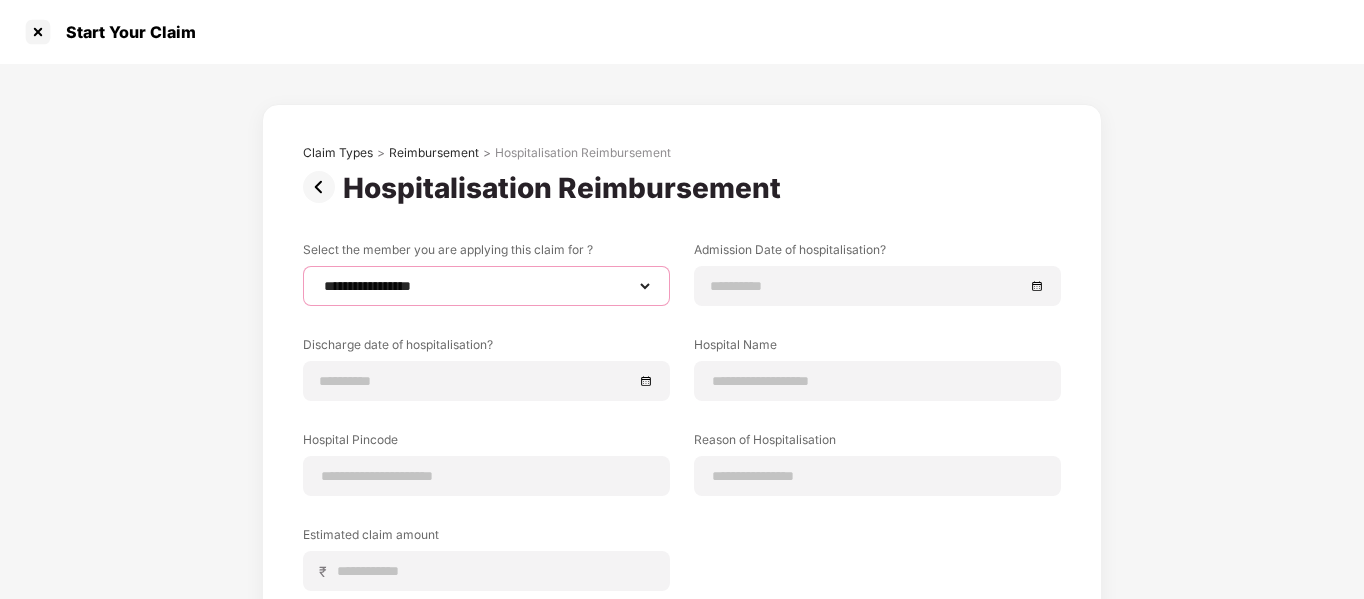 click on "**********" at bounding box center (486, 286) 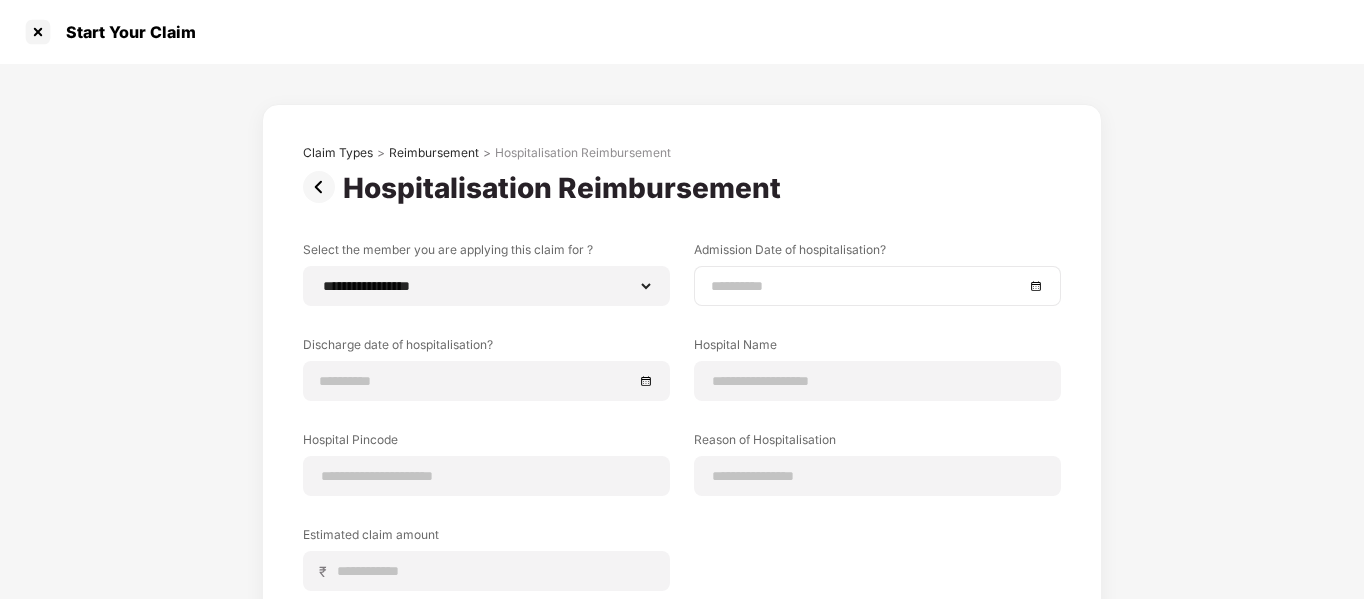 click at bounding box center [877, 286] 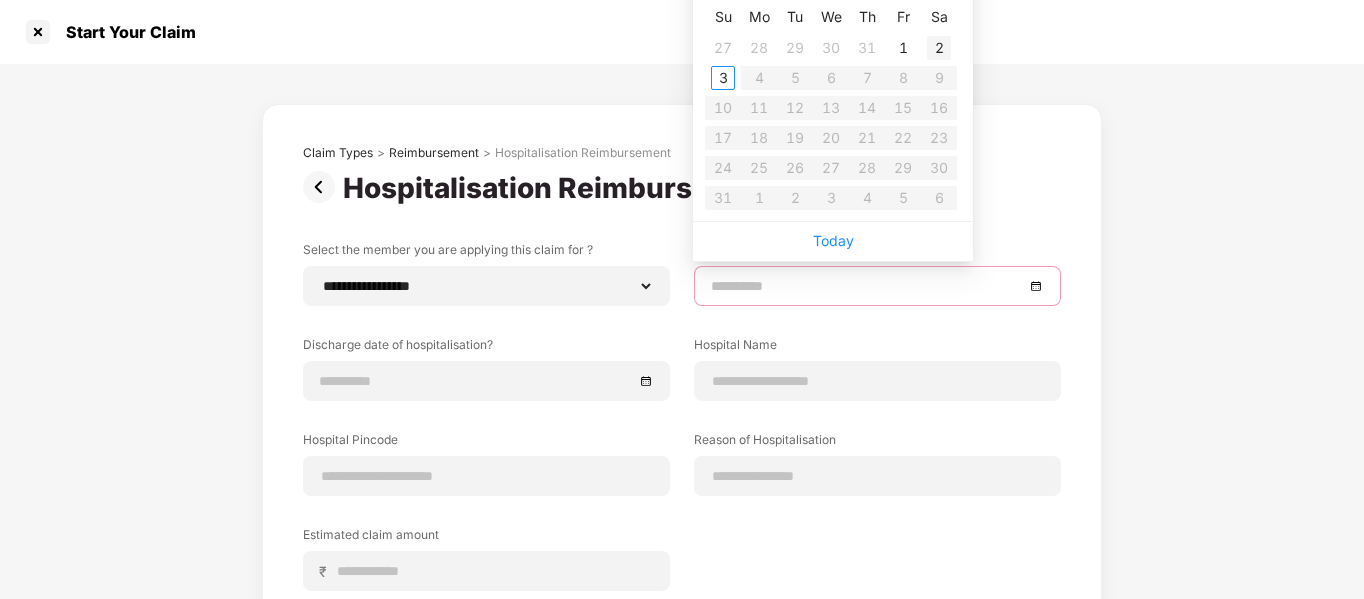 type on "**********" 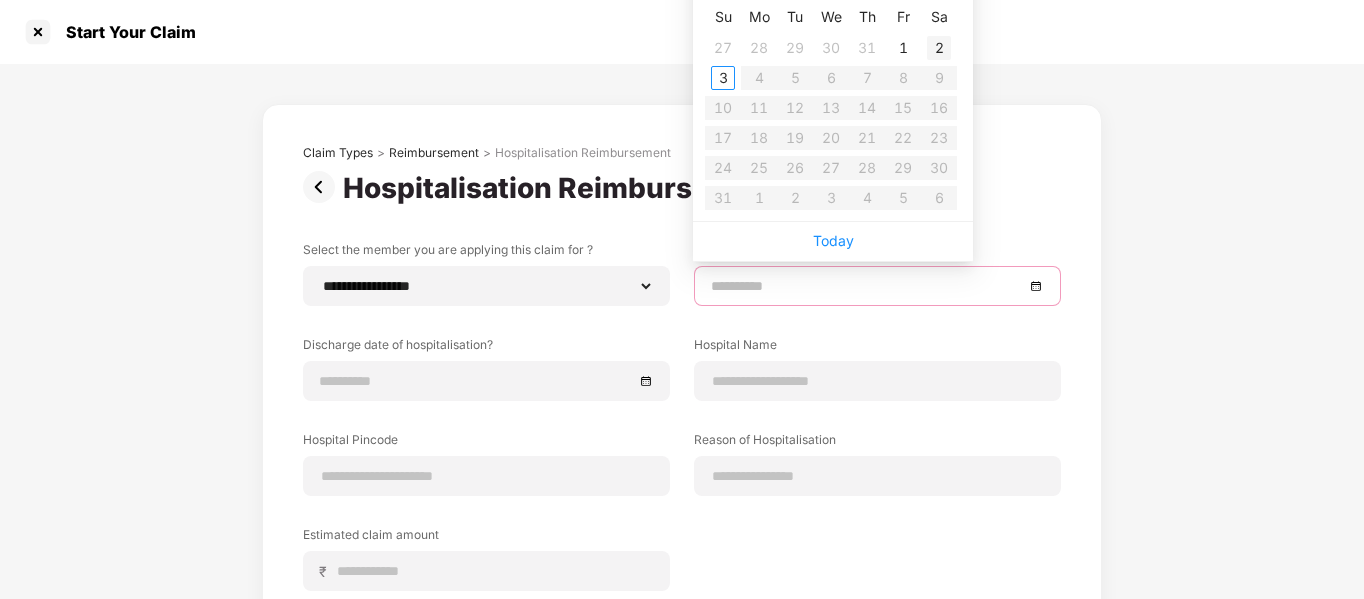 click on "2" at bounding box center (939, 48) 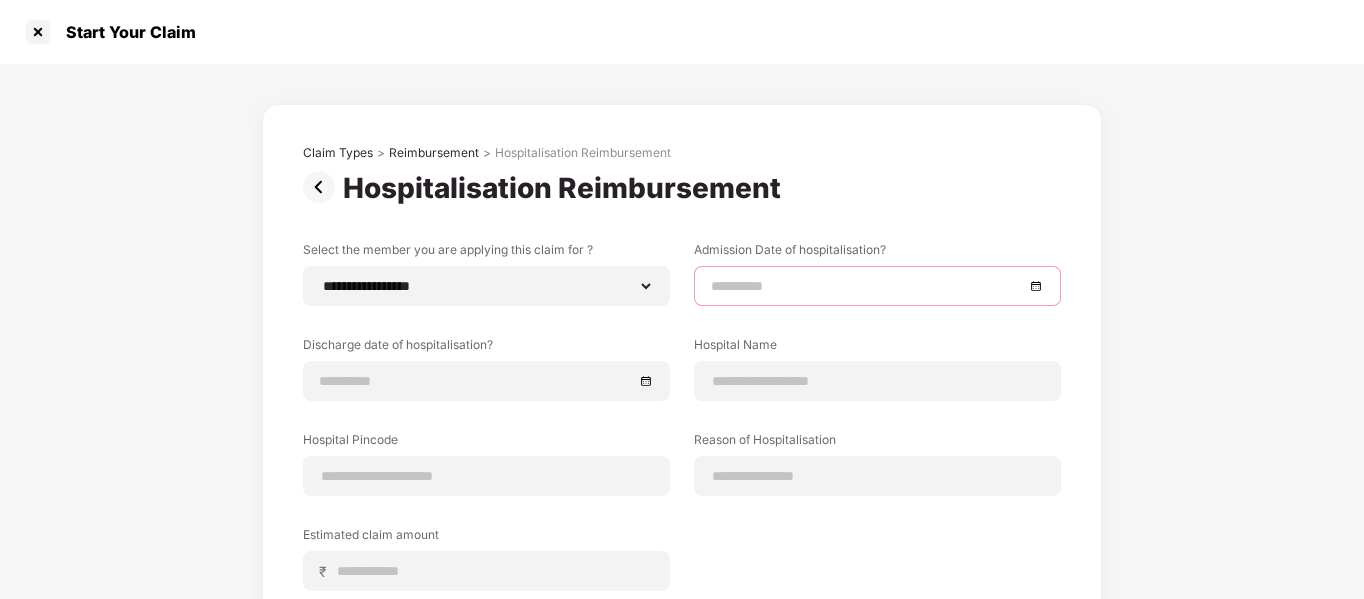 click at bounding box center (877, 286) 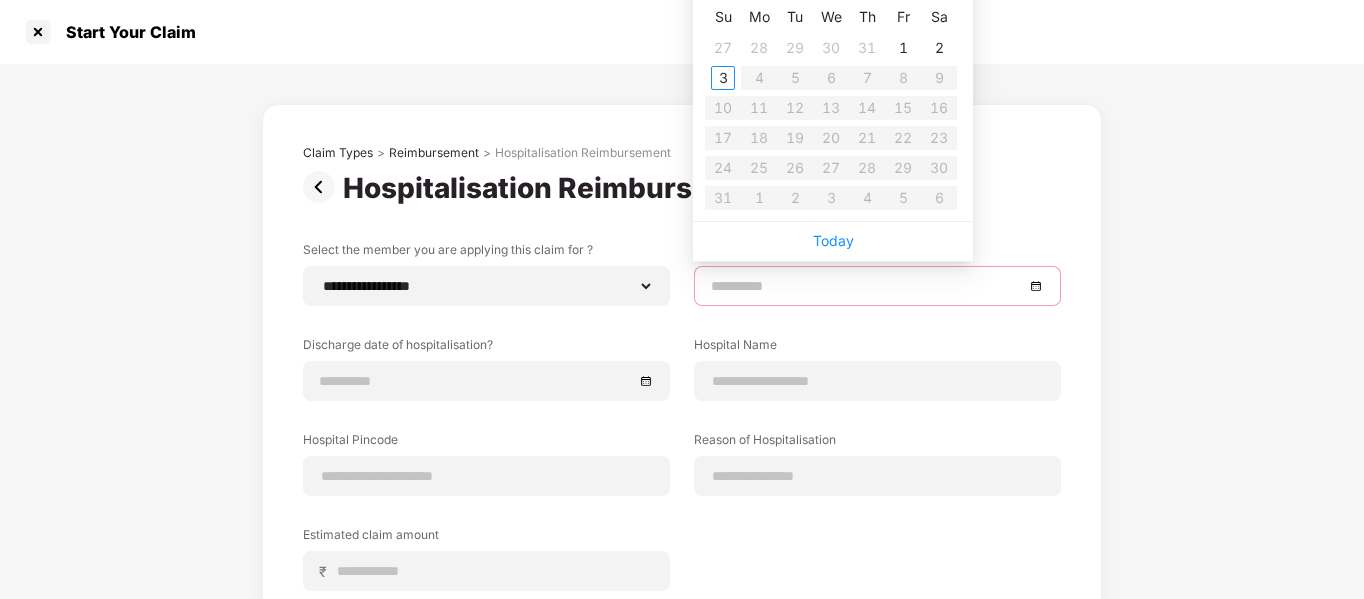 scroll, scrollTop: 0, scrollLeft: 0, axis: both 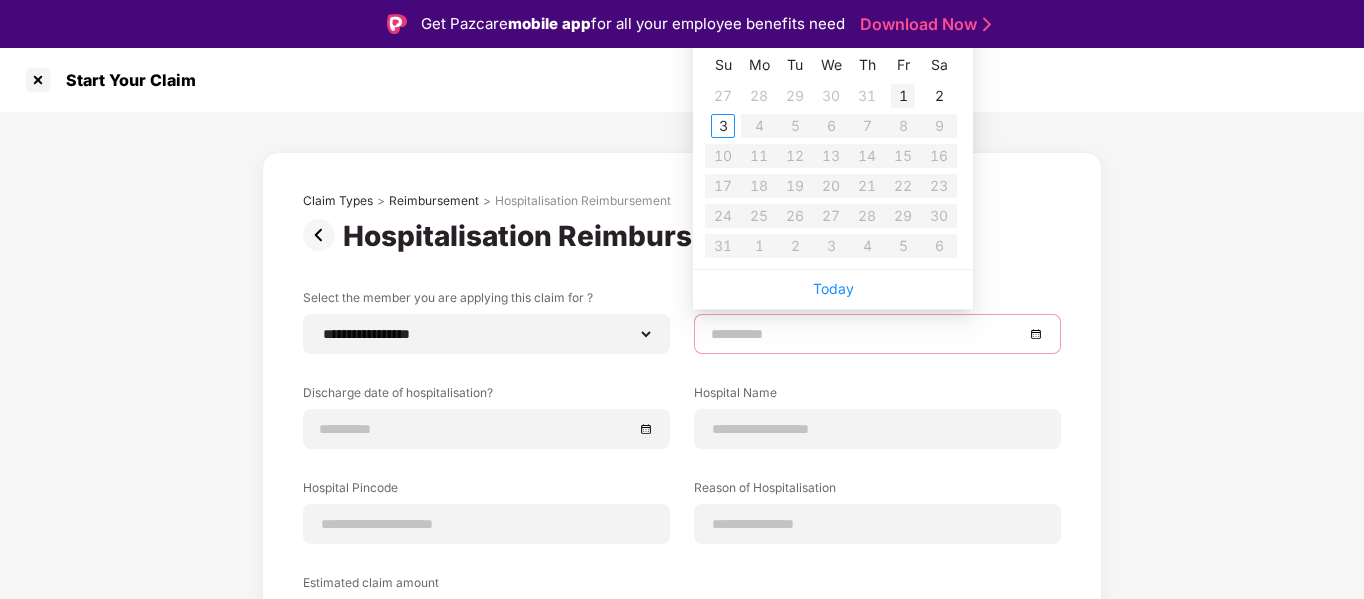 type on "**********" 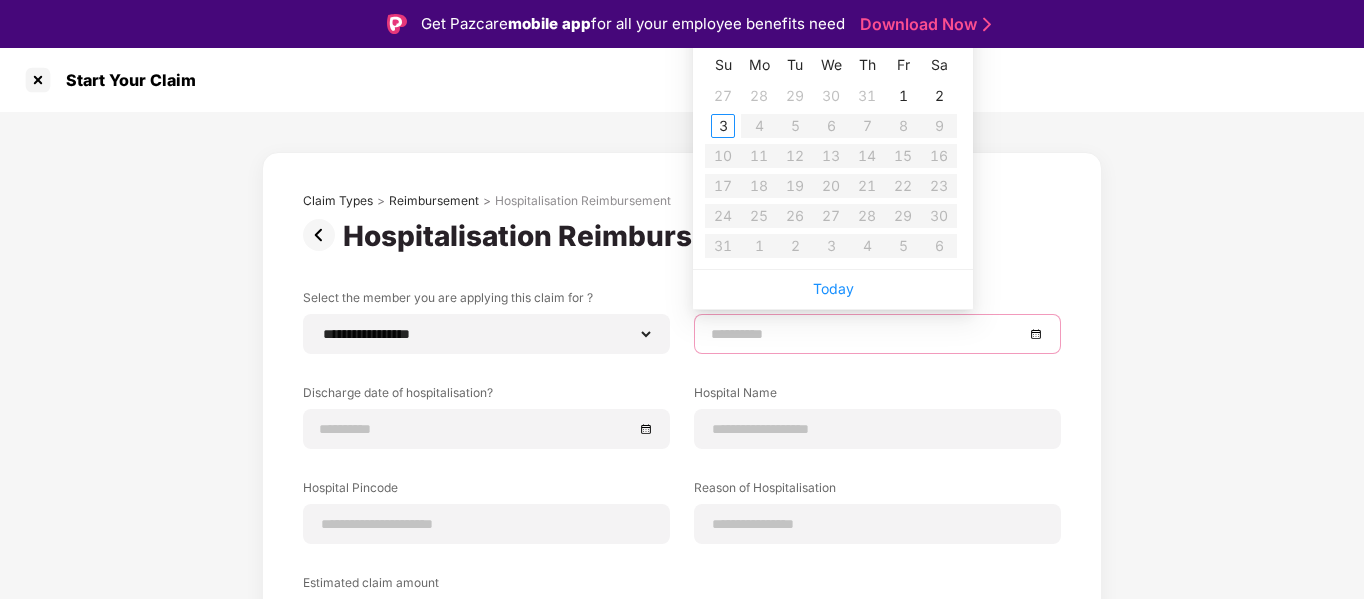 click on "**********" at bounding box center (682, 508) 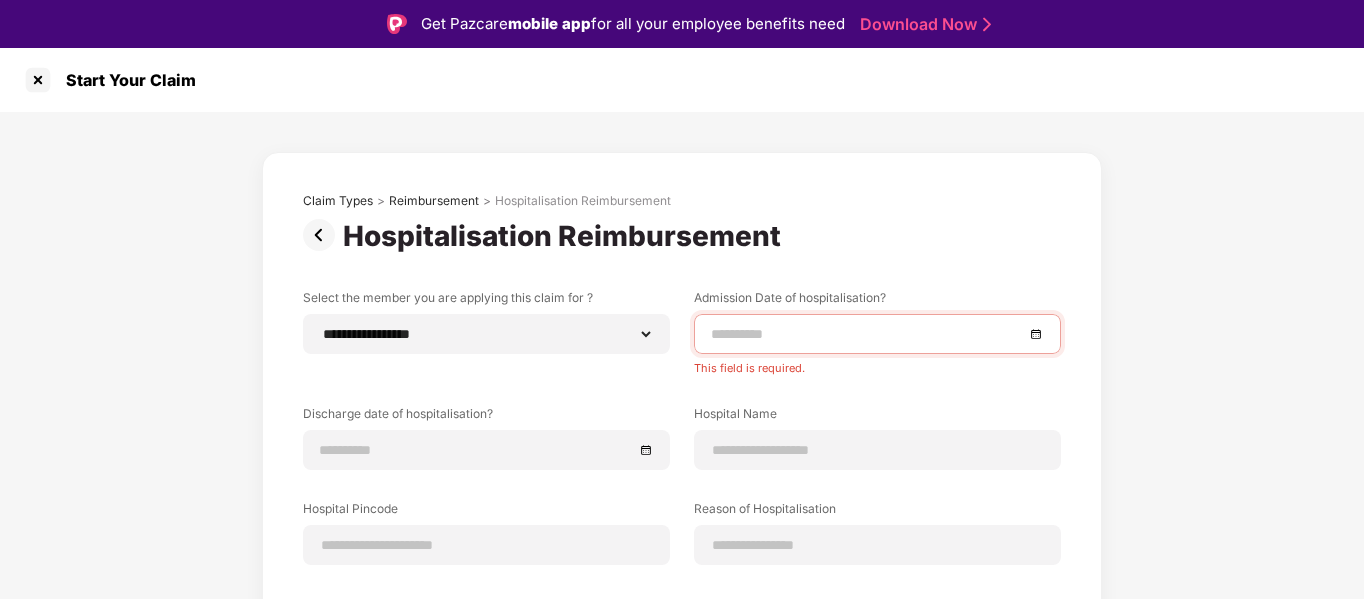 click at bounding box center (877, 334) 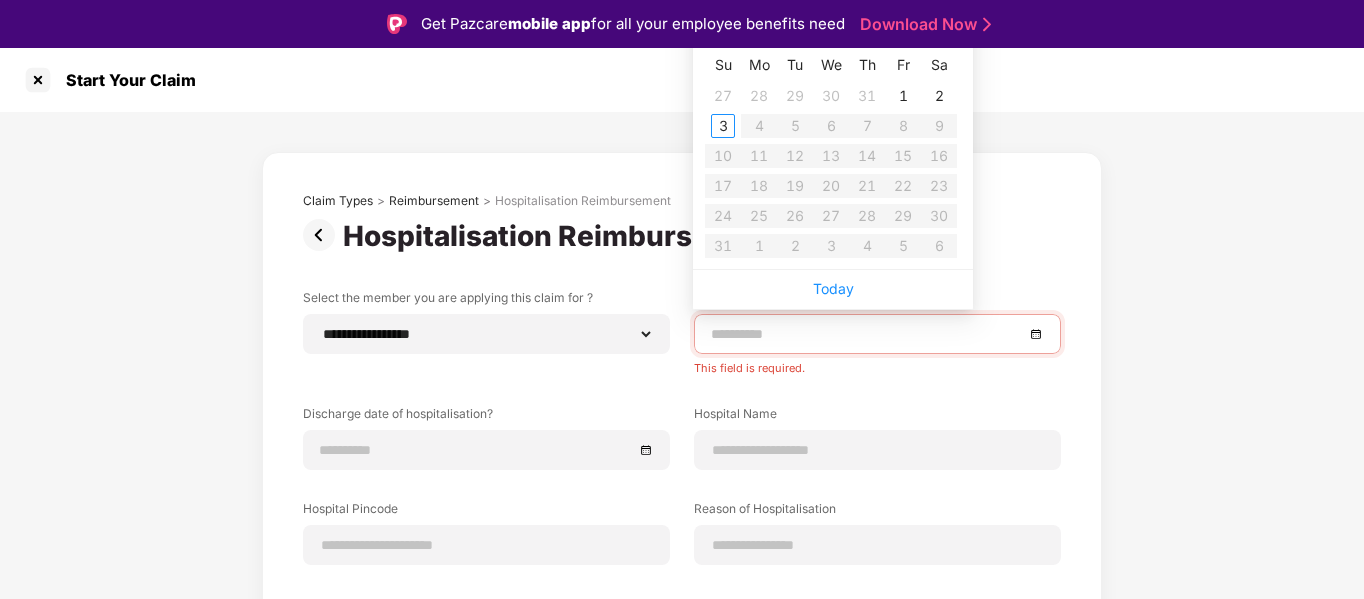 click on "**********" at bounding box center (682, 498) 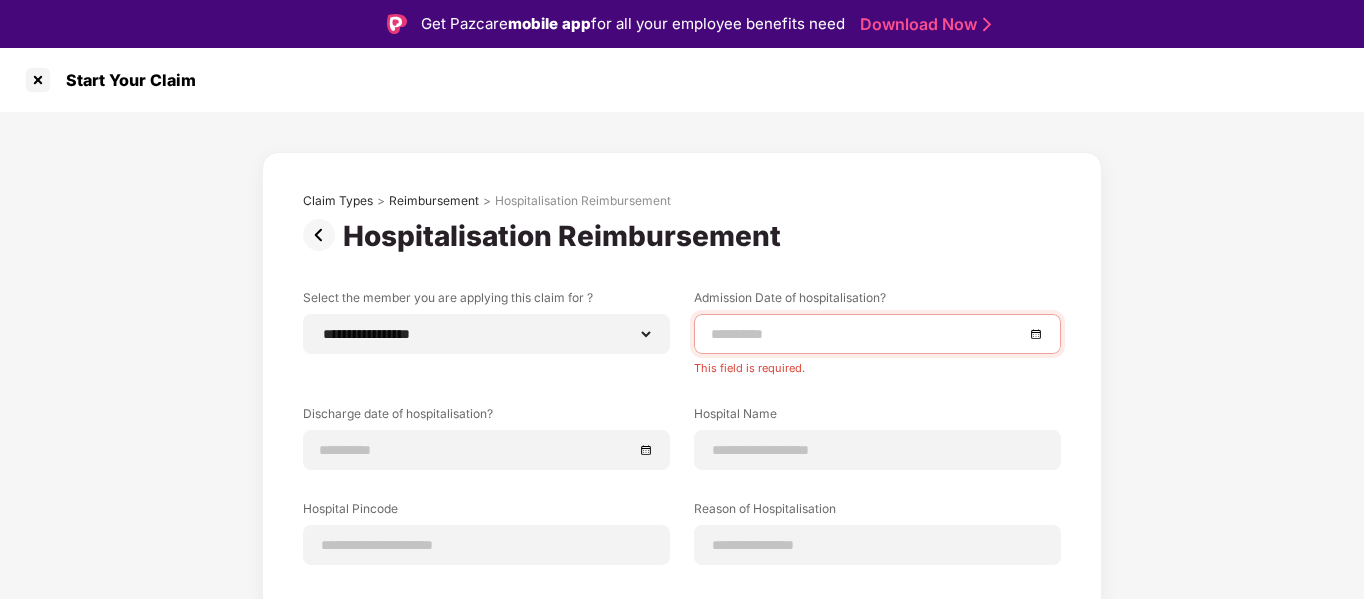 click on "**********" at bounding box center [682, 498] 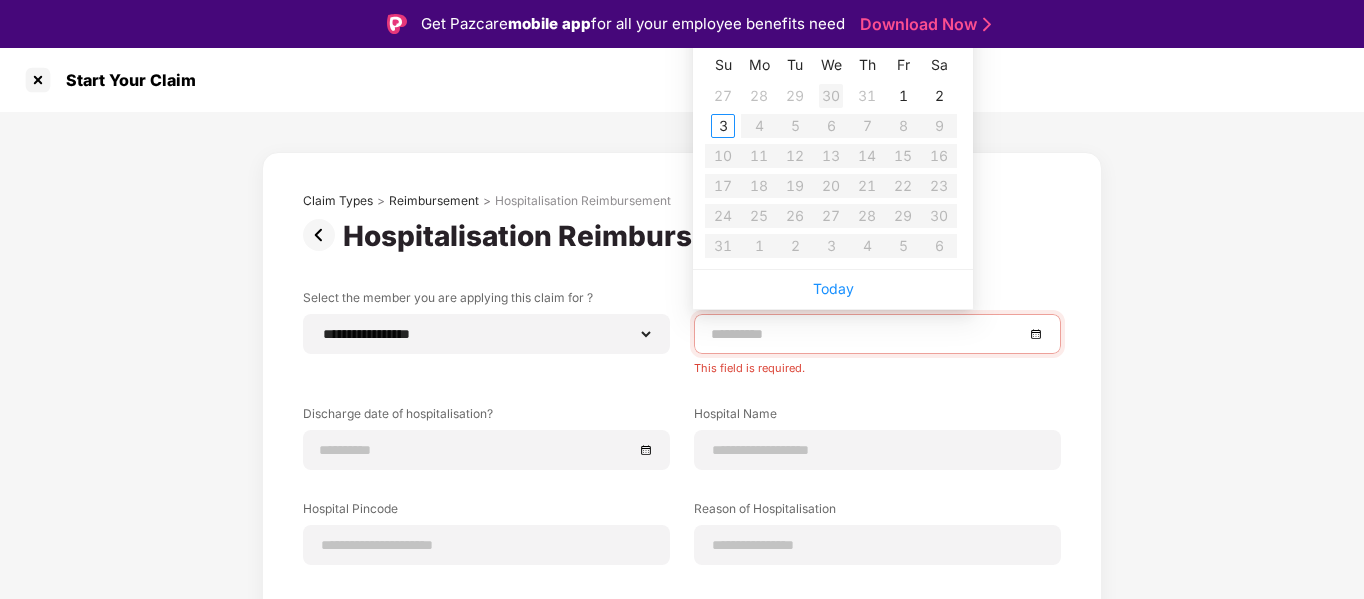 type on "**********" 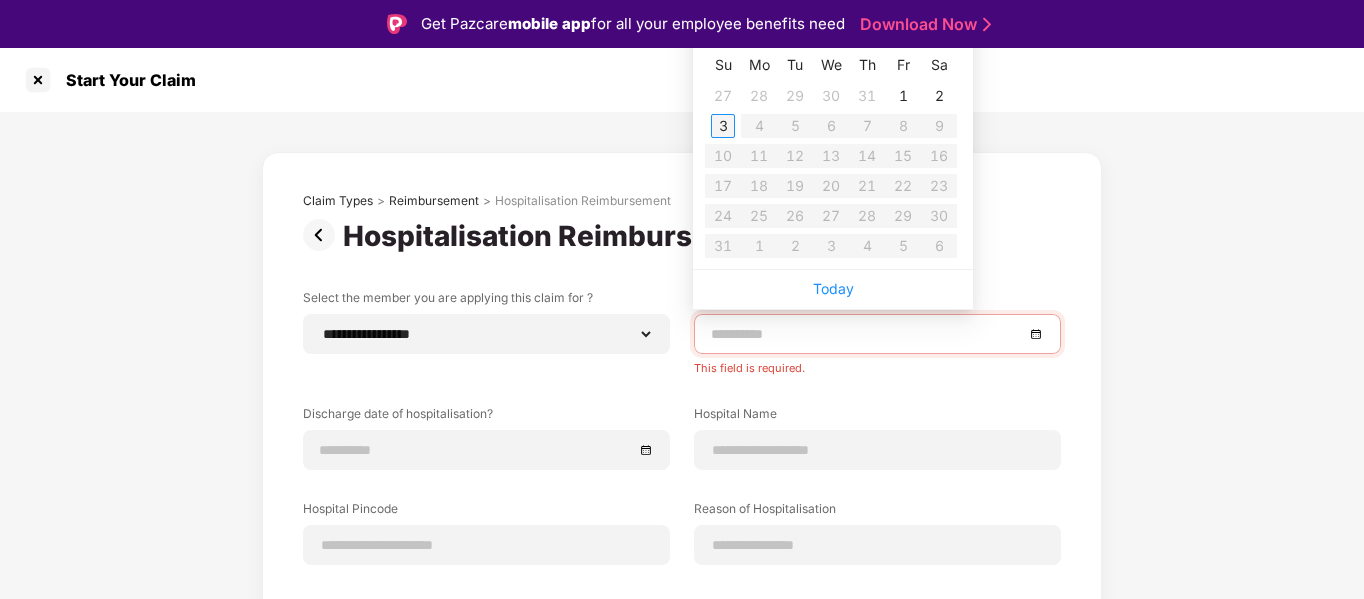 type on "**********" 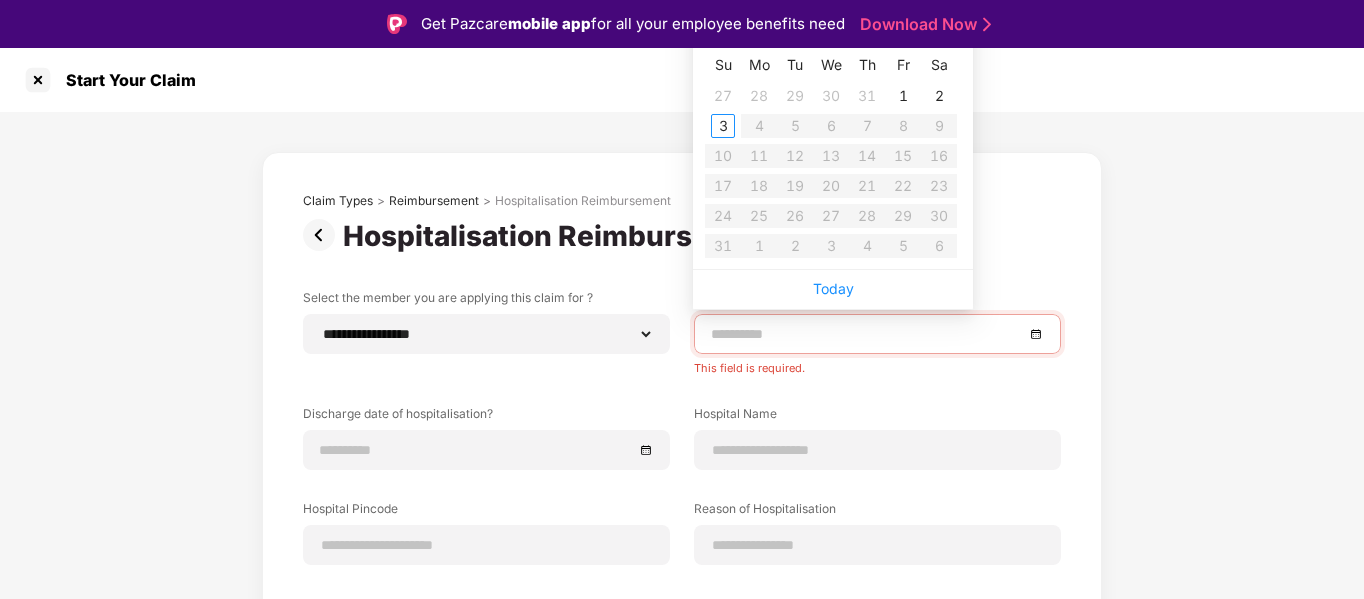 click on "**********" at bounding box center [682, 498] 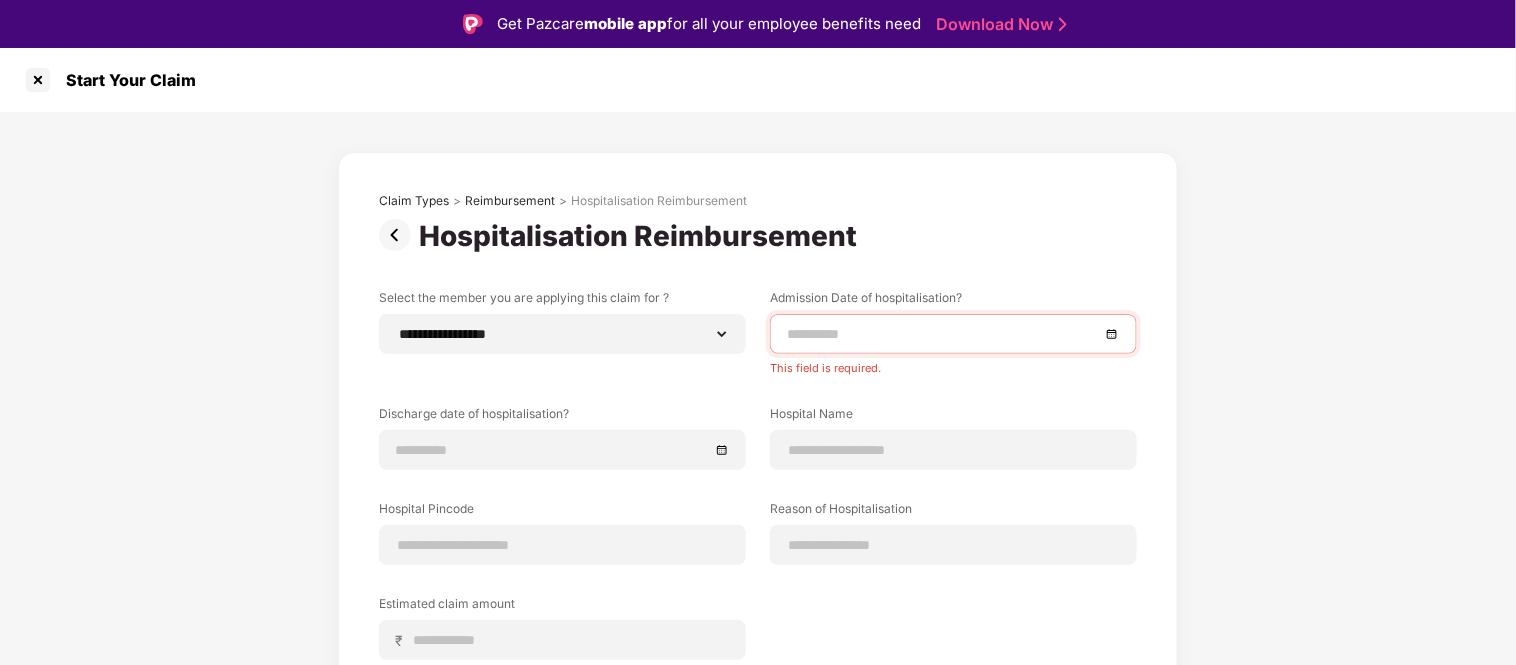 click at bounding box center (953, 334) 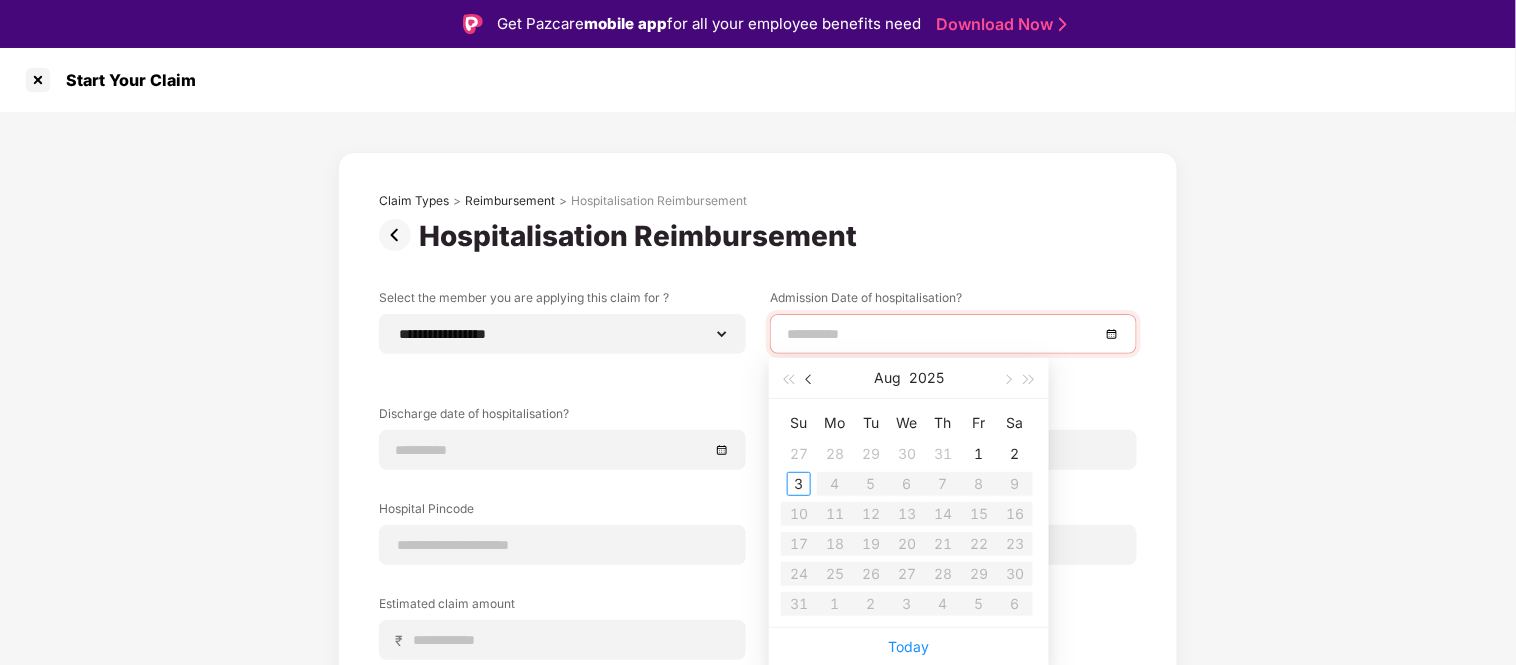 click at bounding box center [811, 380] 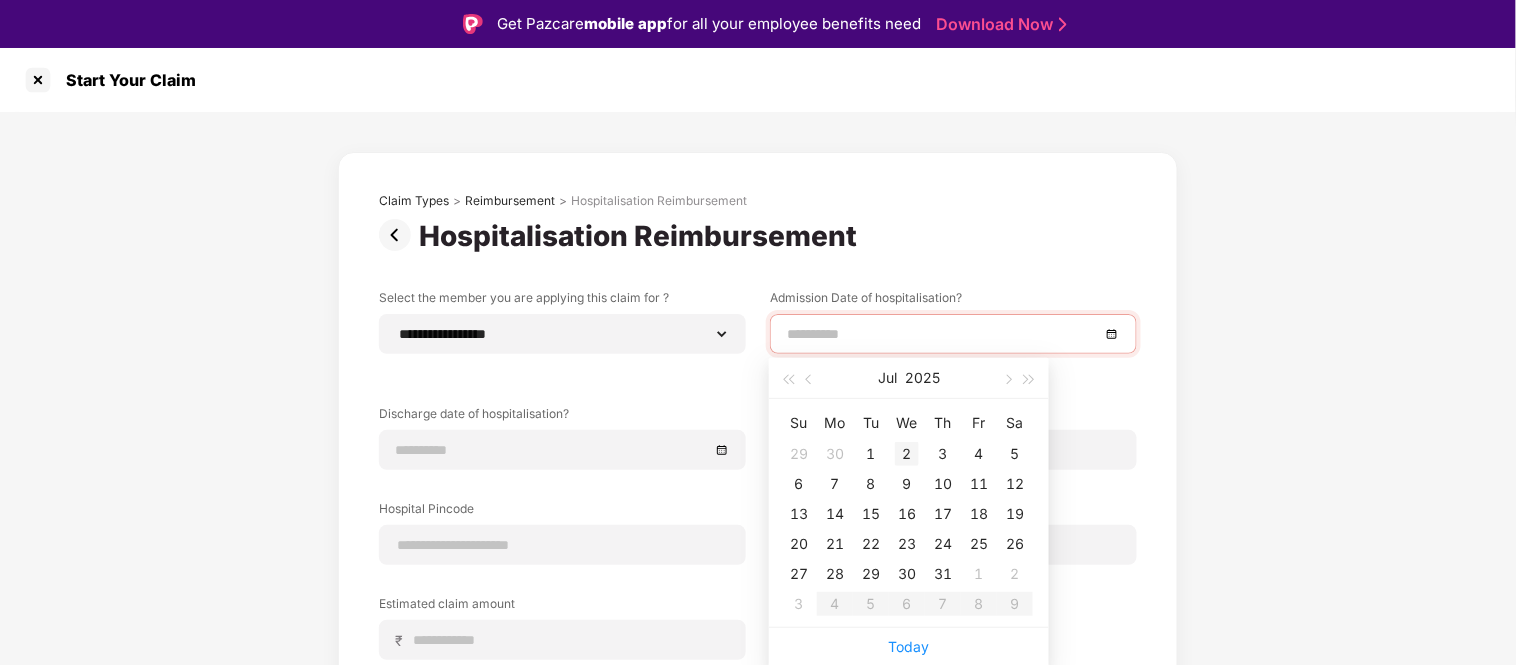 type on "**********" 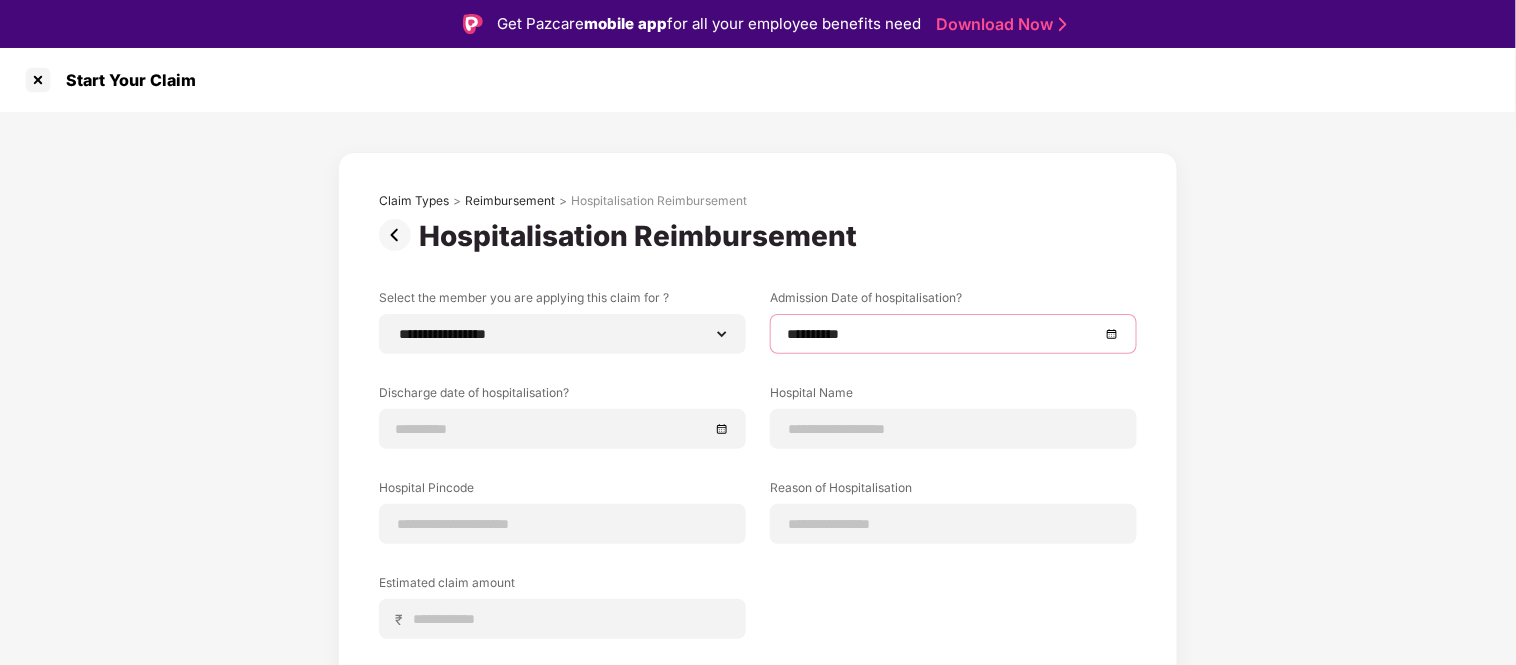 click on "**********" at bounding box center [758, 488] 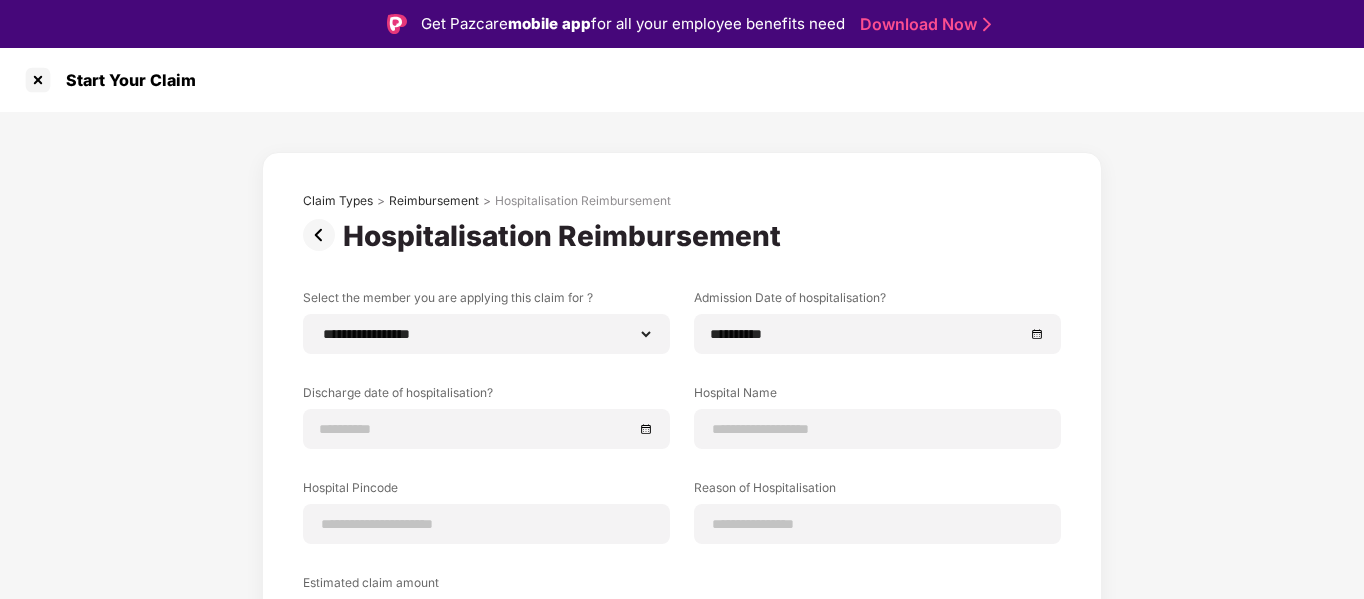 scroll, scrollTop: 200, scrollLeft: 0, axis: vertical 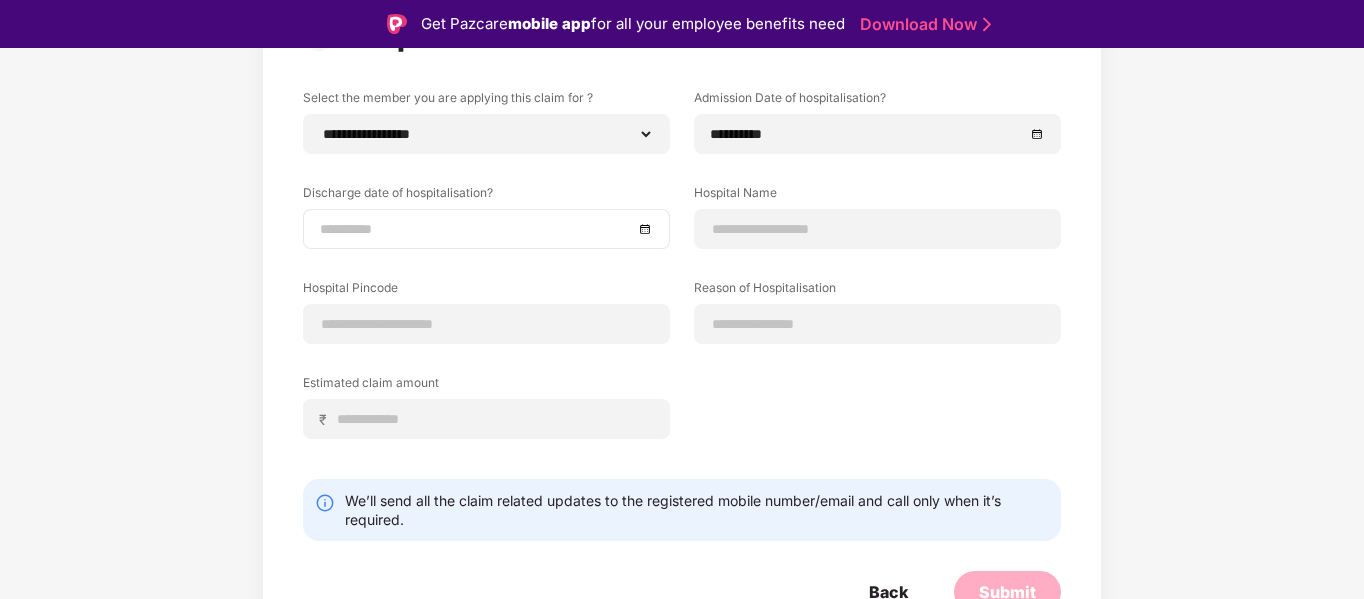 click at bounding box center [486, 229] 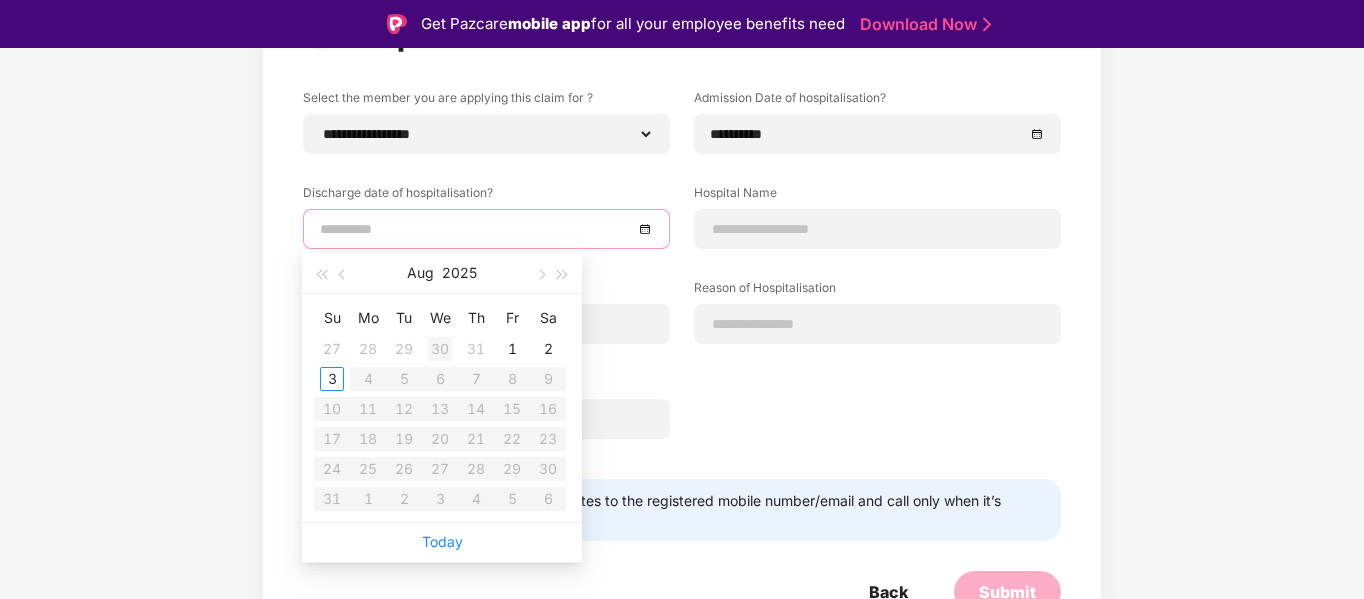type on "**********" 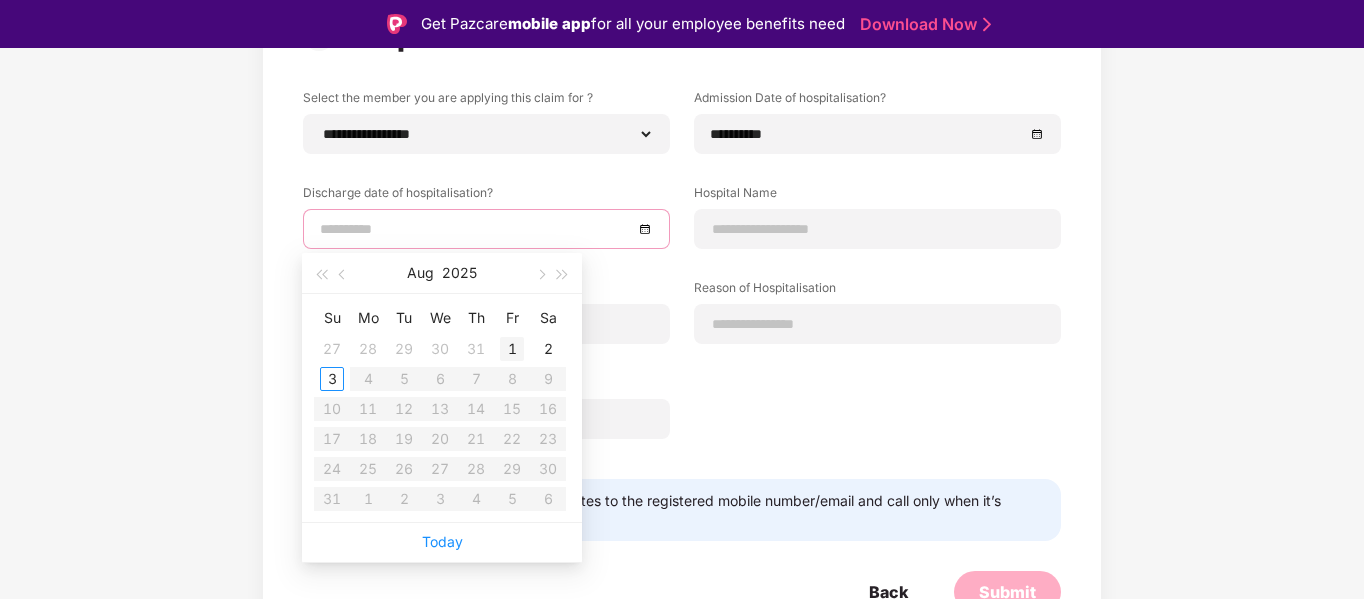 type on "**********" 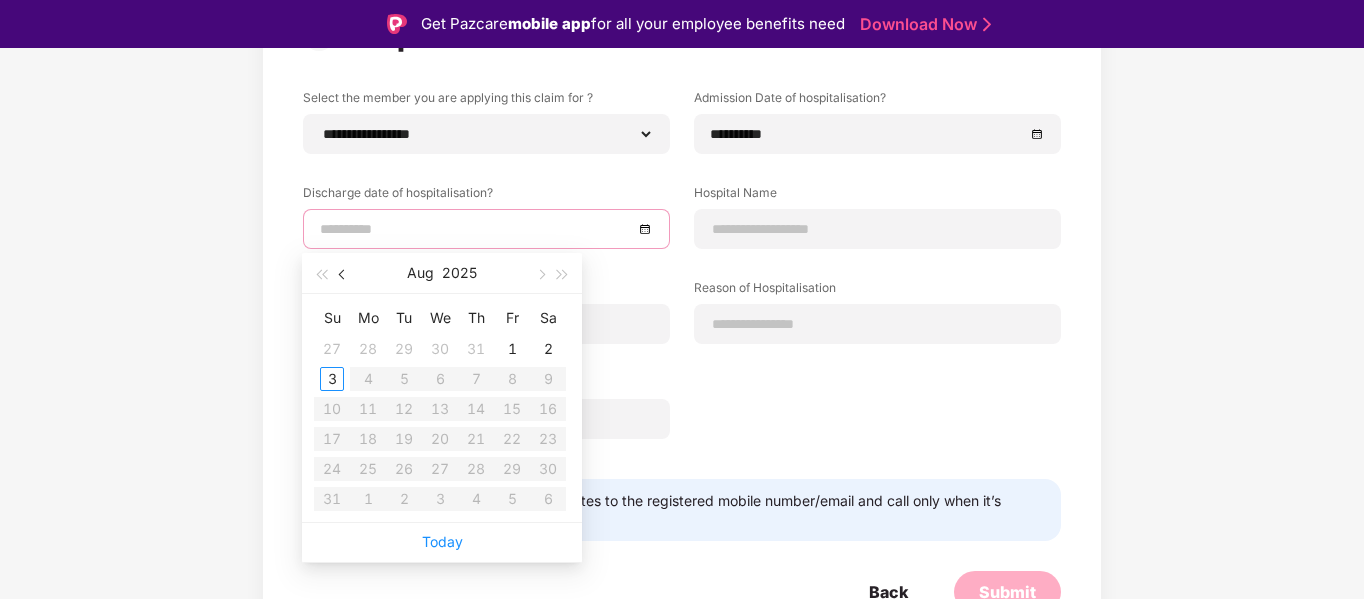 click at bounding box center [344, 275] 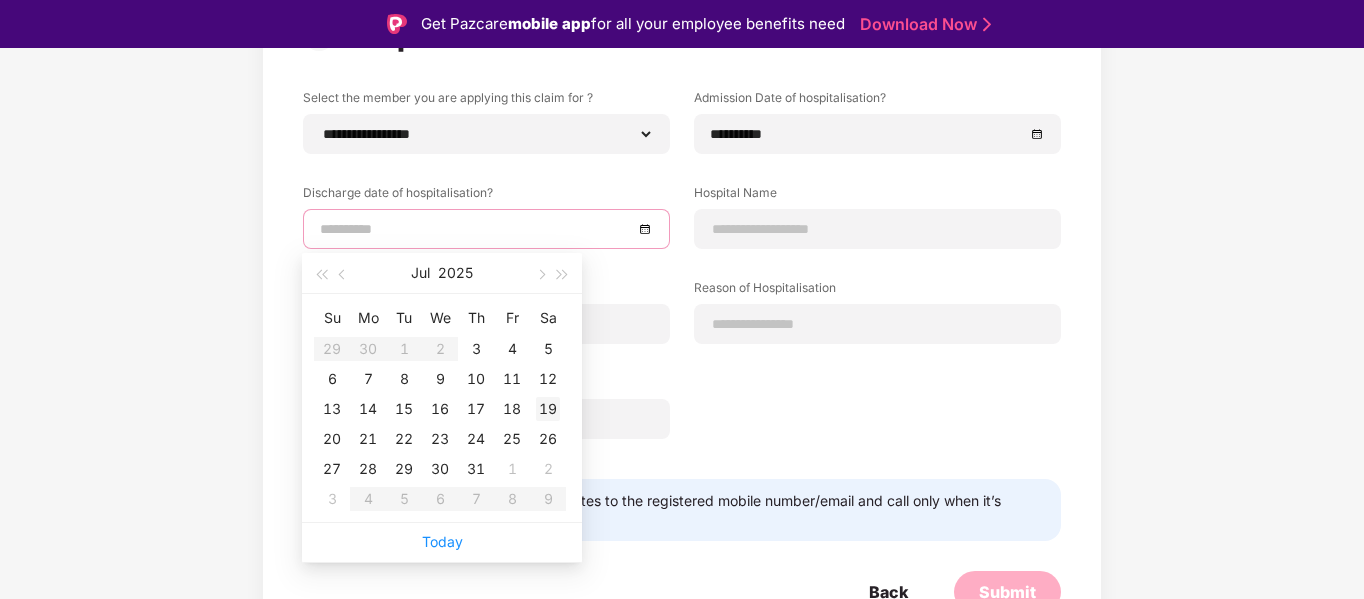 type on "**********" 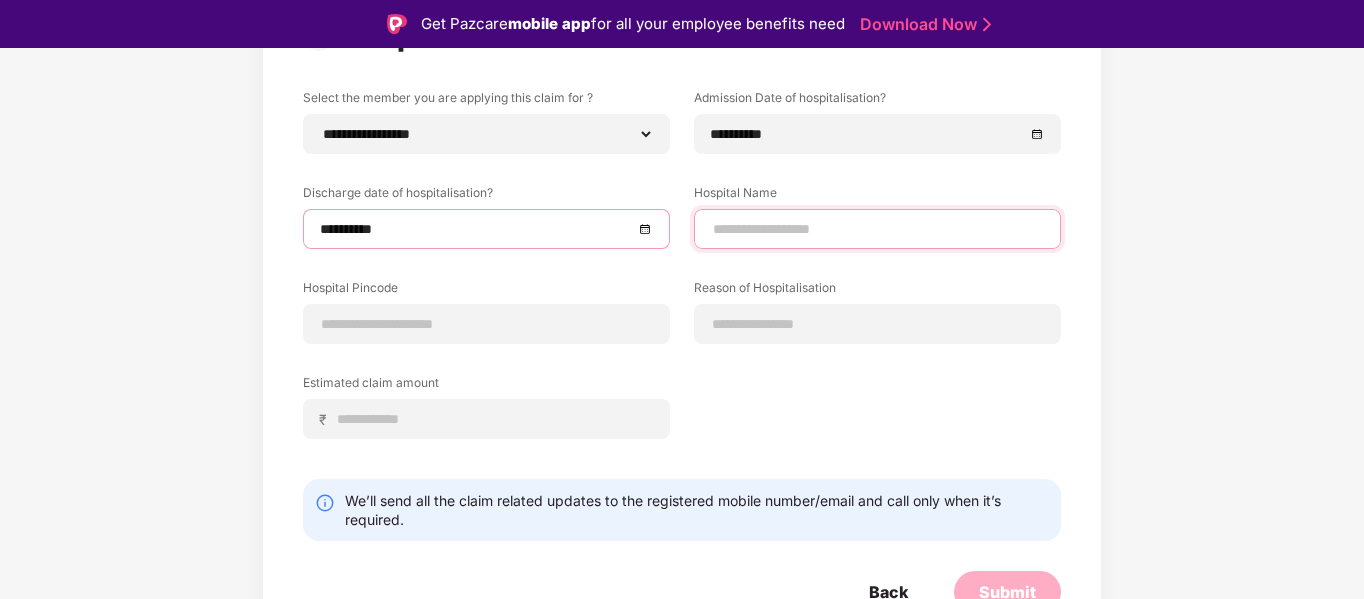 click at bounding box center (877, 229) 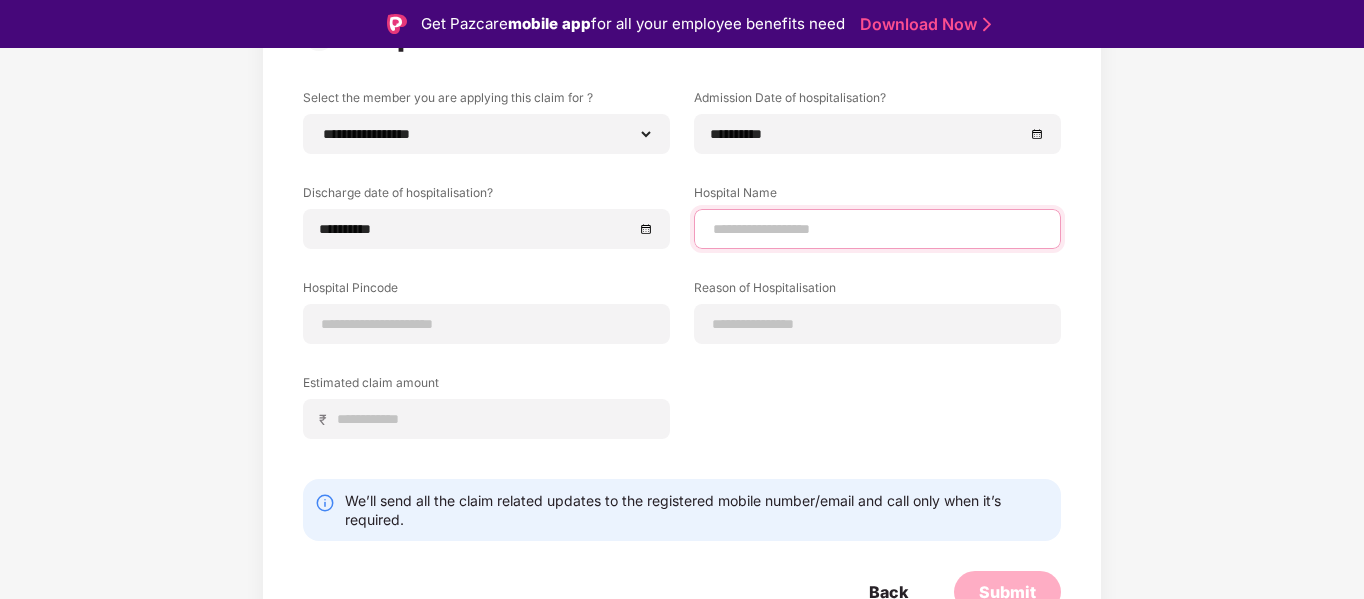 type on "**********" 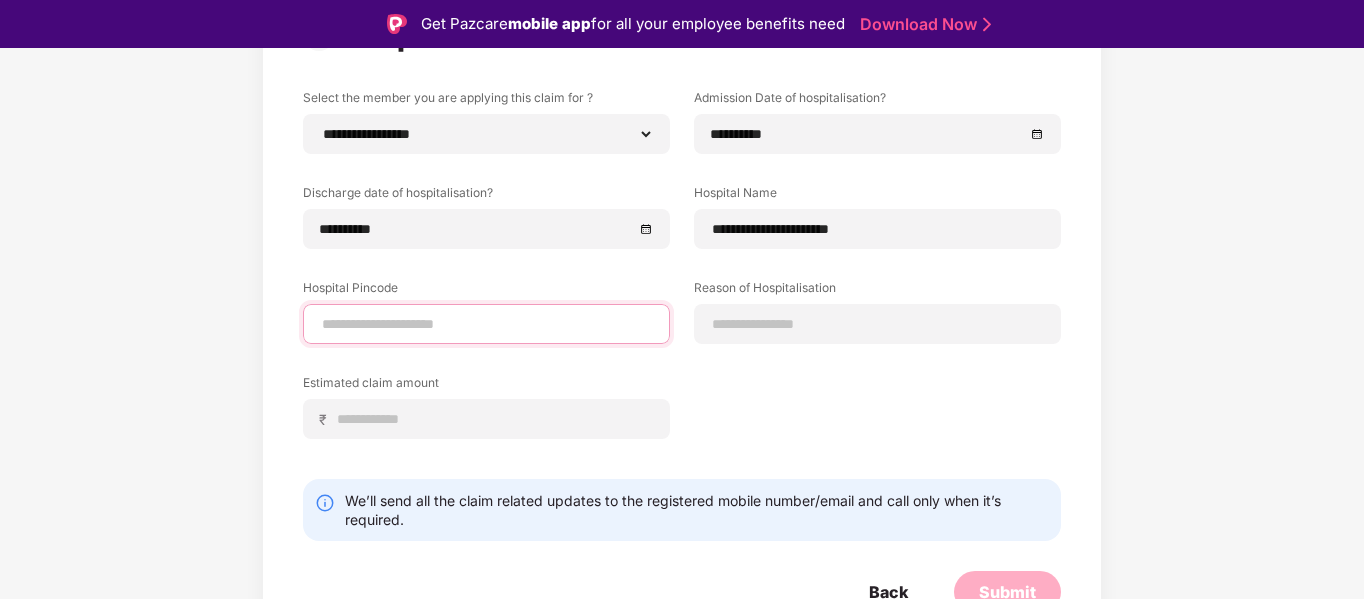 click at bounding box center [486, 324] 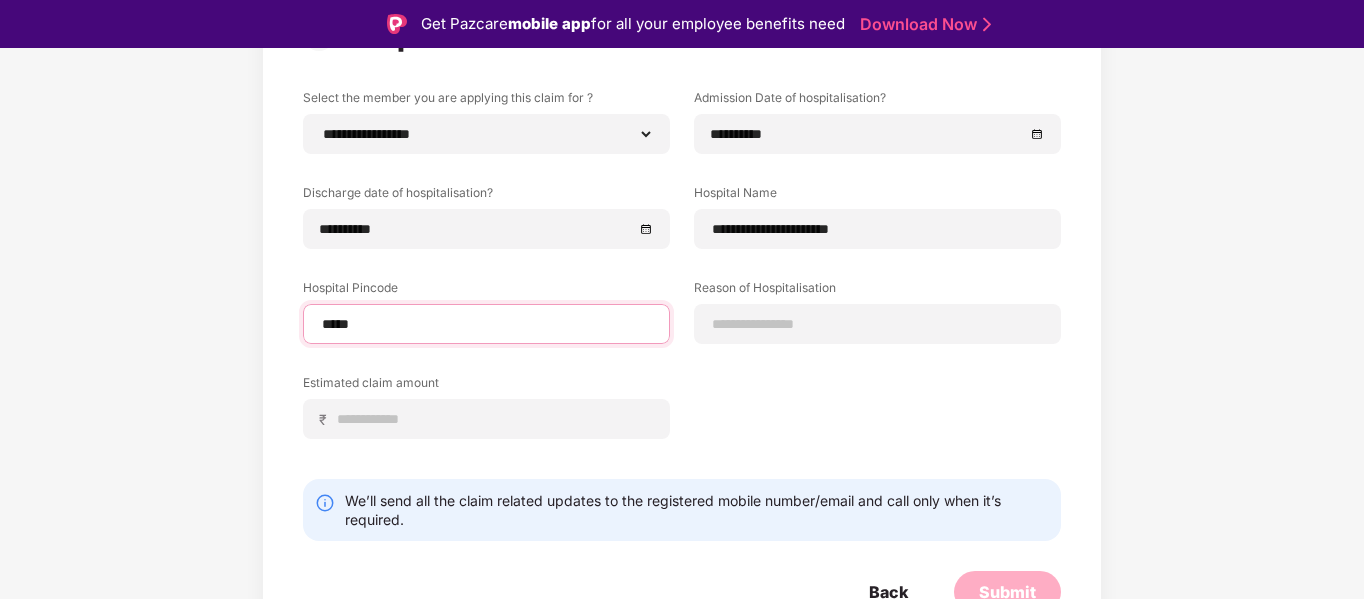 type on "******" 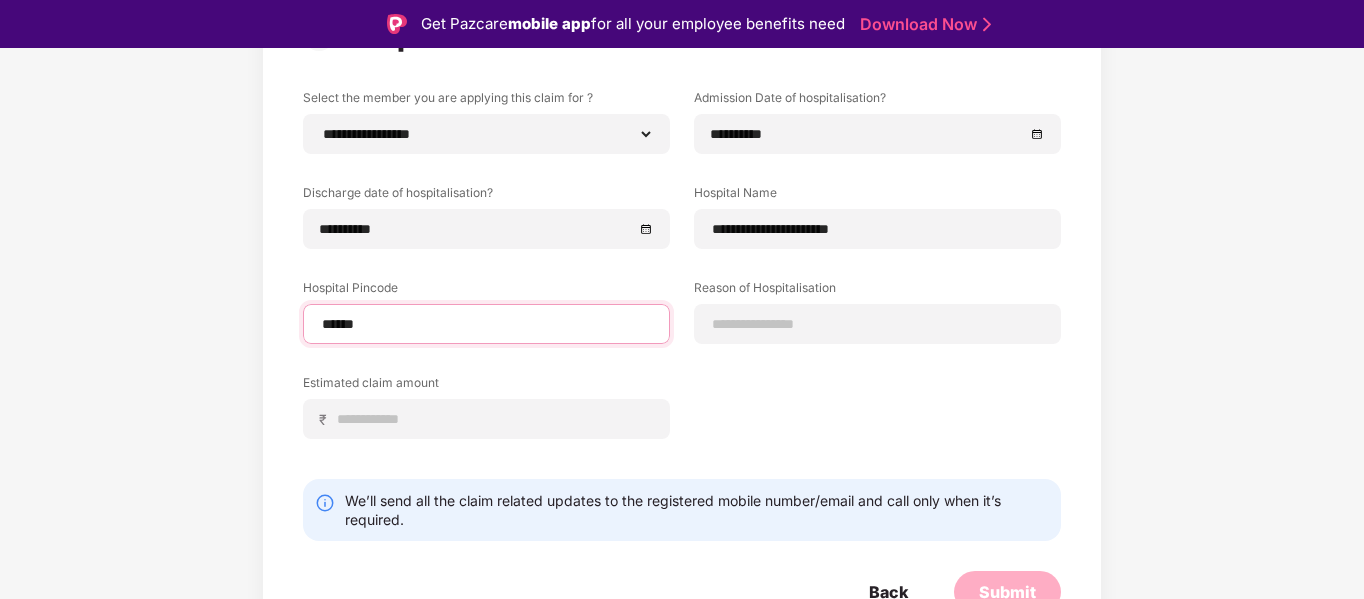 select on "**********" 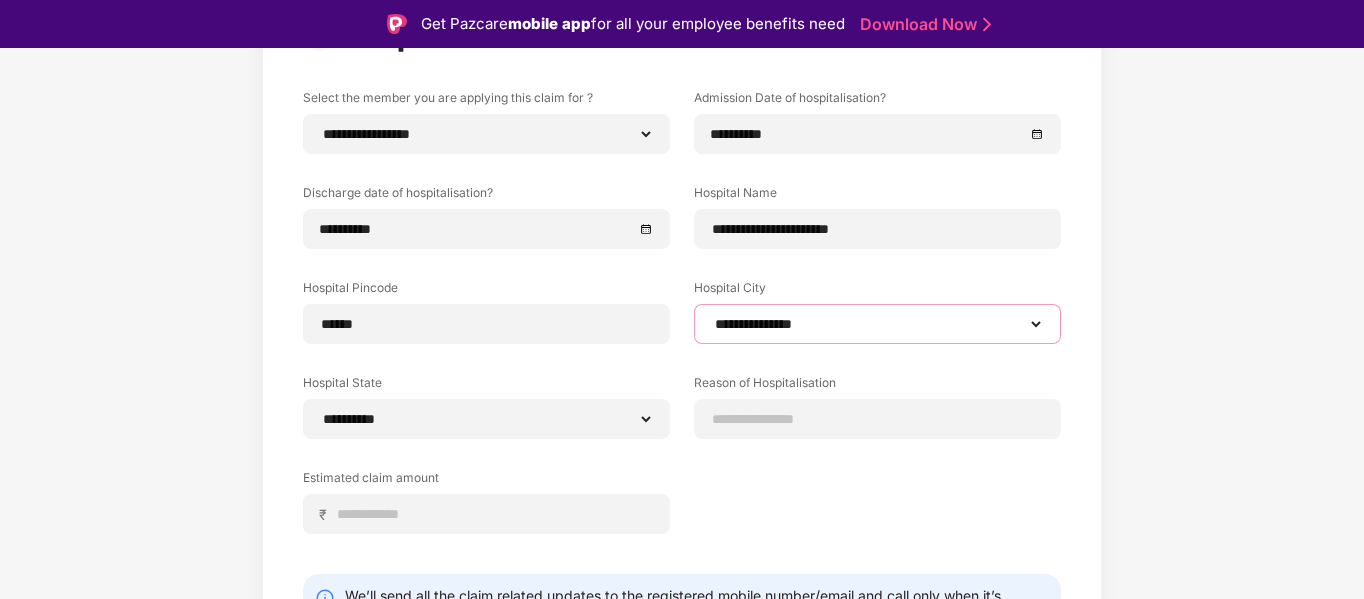 drag, startPoint x: 813, startPoint y: 348, endPoint x: 820, endPoint y: 321, distance: 27.89265 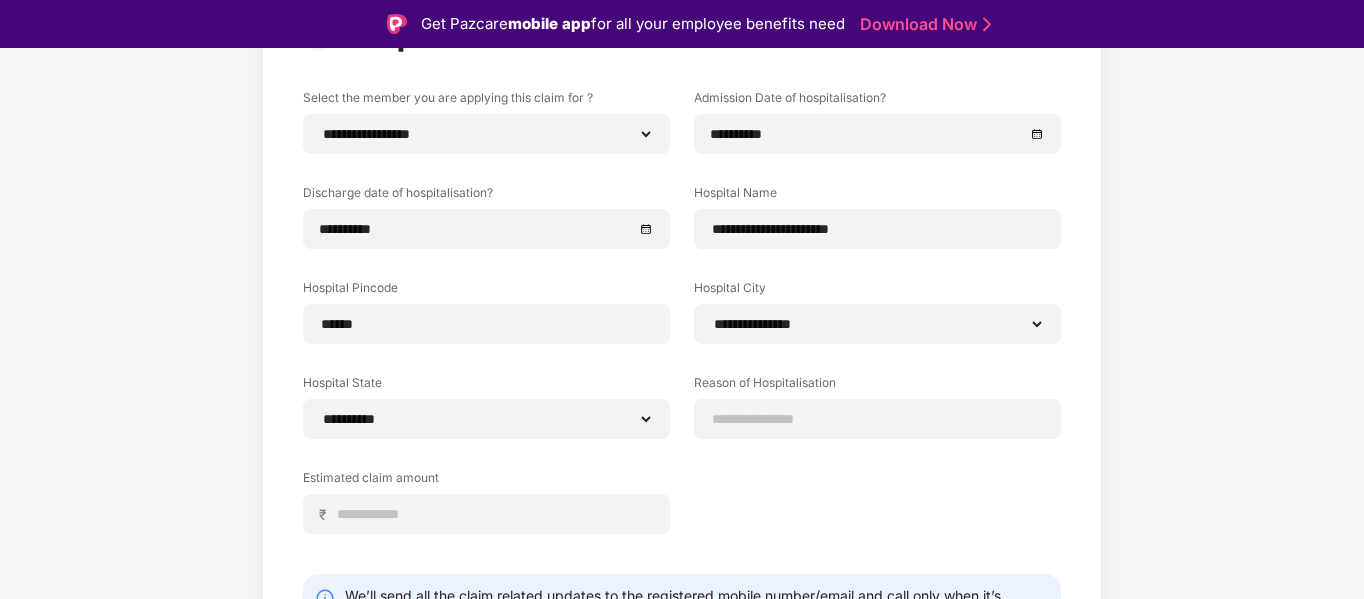 click on "**********" at bounding box center (682, 335) 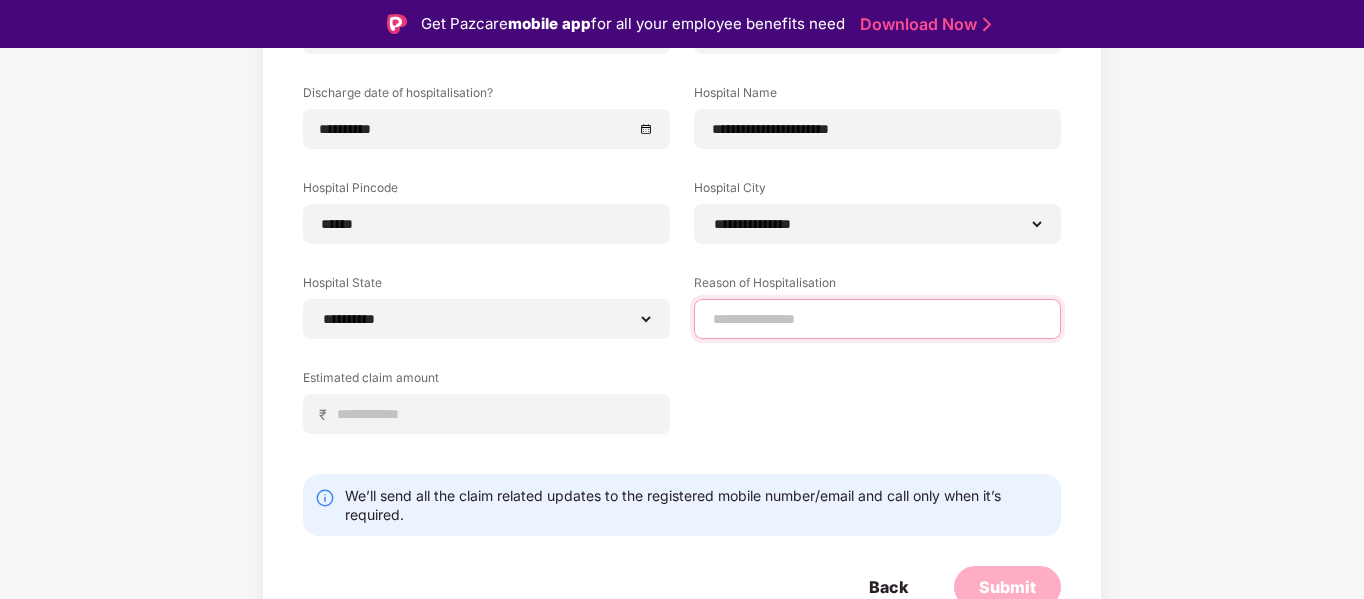 click at bounding box center [877, 319] 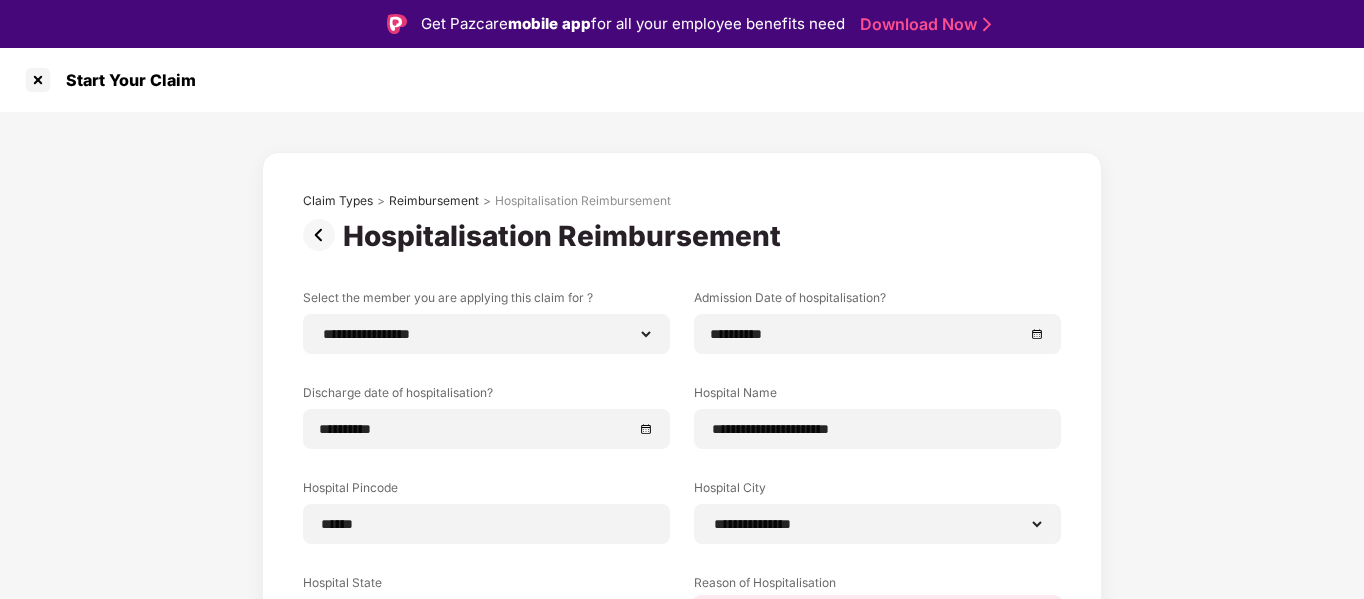 scroll, scrollTop: 200, scrollLeft: 0, axis: vertical 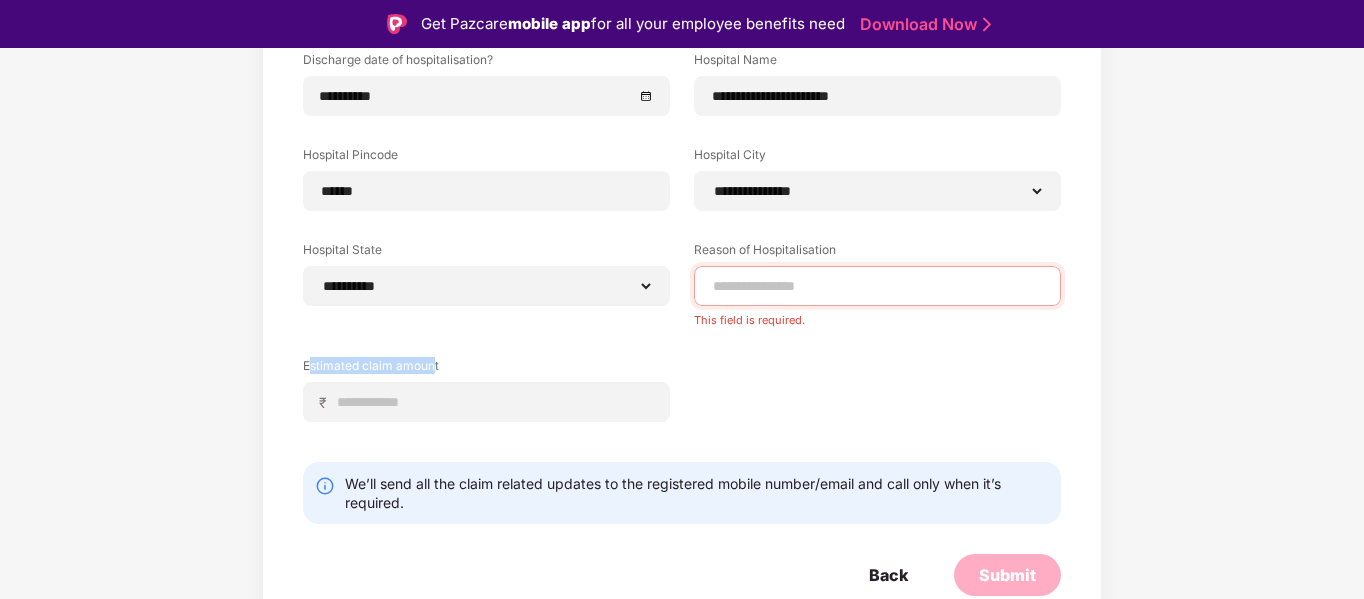 drag, startPoint x: 435, startPoint y: 364, endPoint x: 311, endPoint y: 364, distance: 124 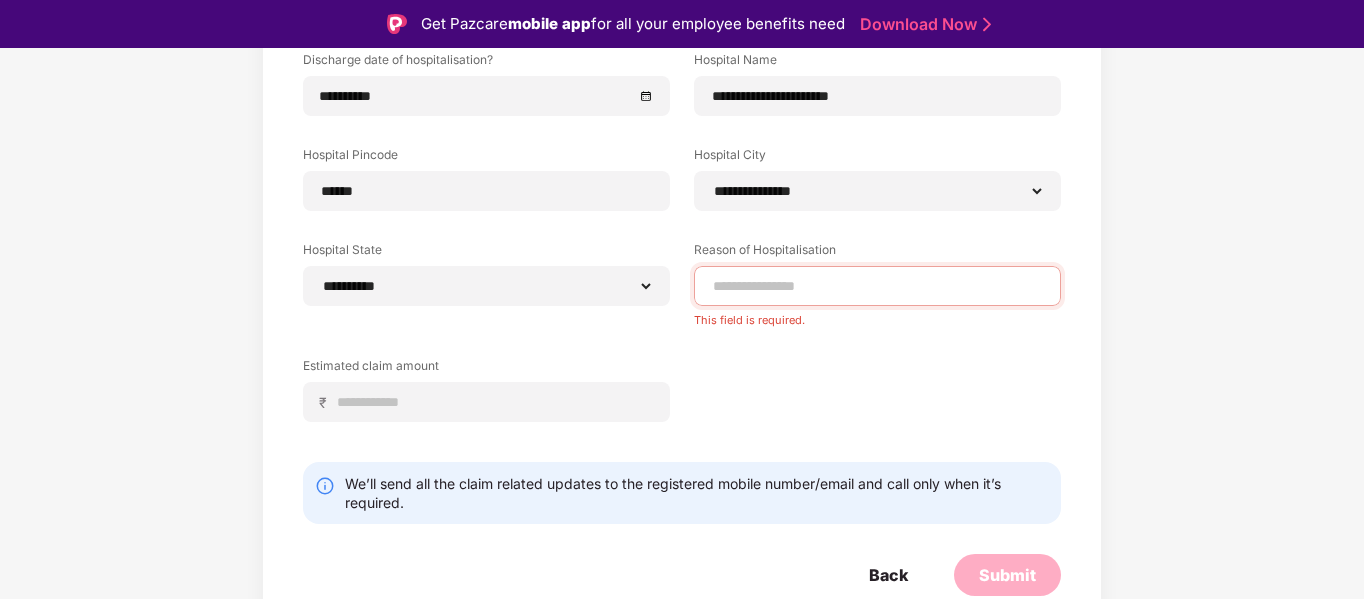click on "**********" at bounding box center (682, 233) 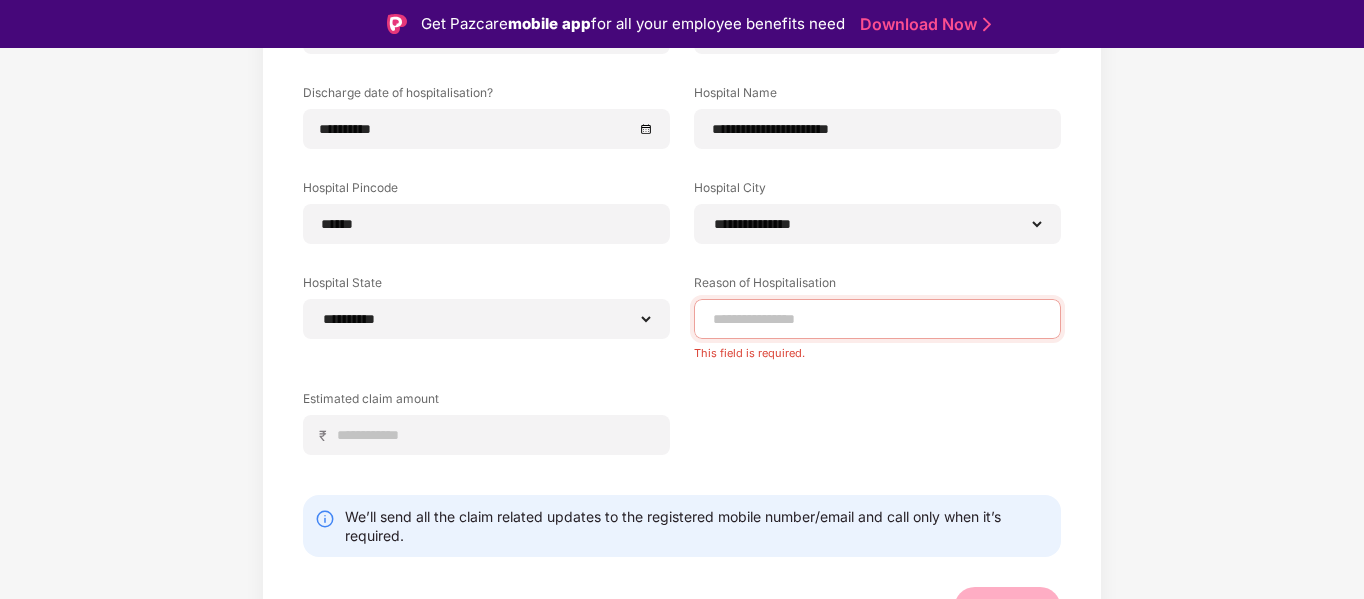 scroll, scrollTop: 333, scrollLeft: 0, axis: vertical 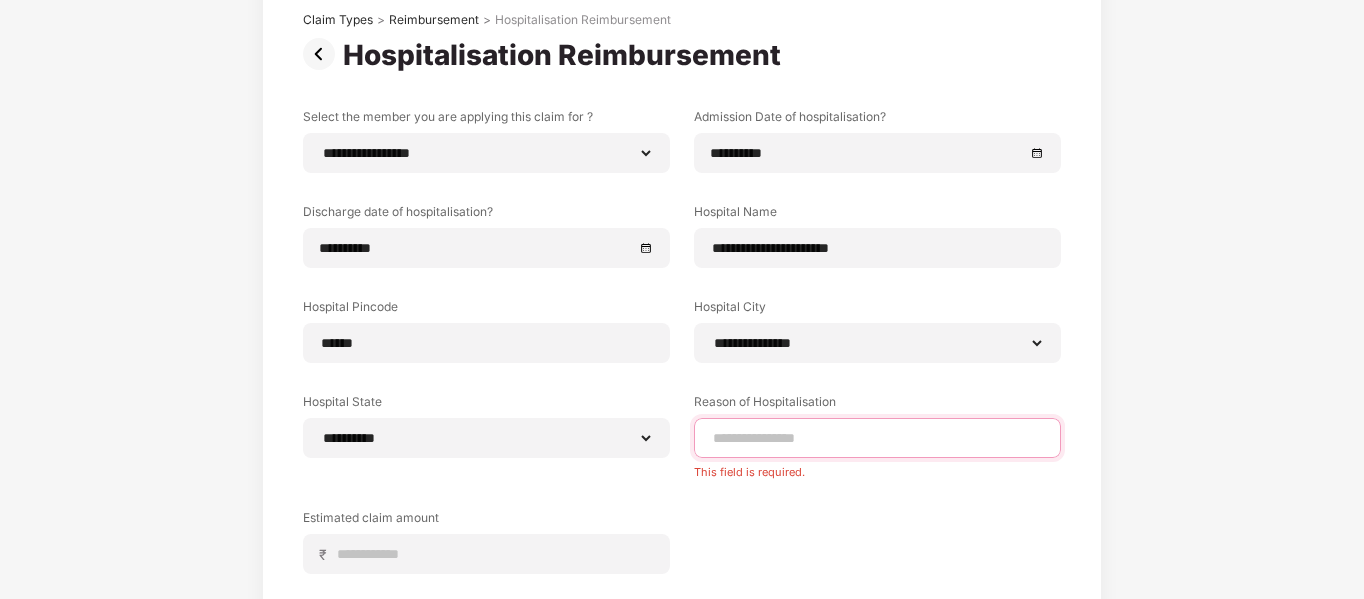 click at bounding box center [877, 438] 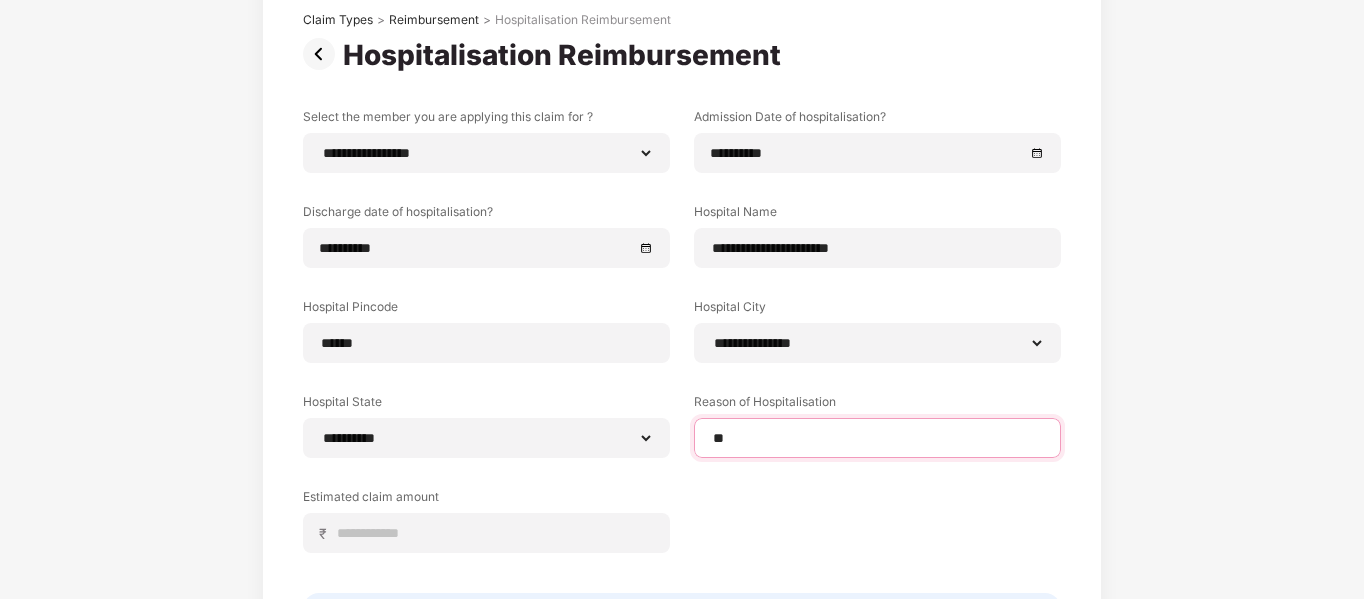 type on "*" 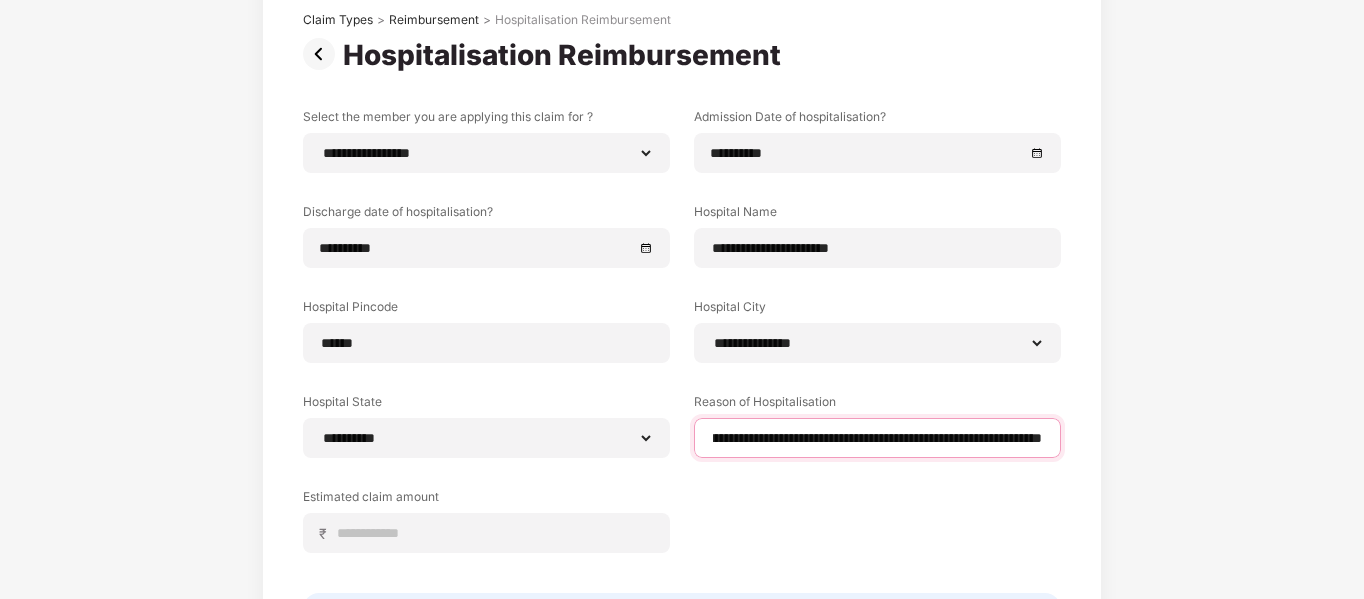 scroll, scrollTop: 0, scrollLeft: 648, axis: horizontal 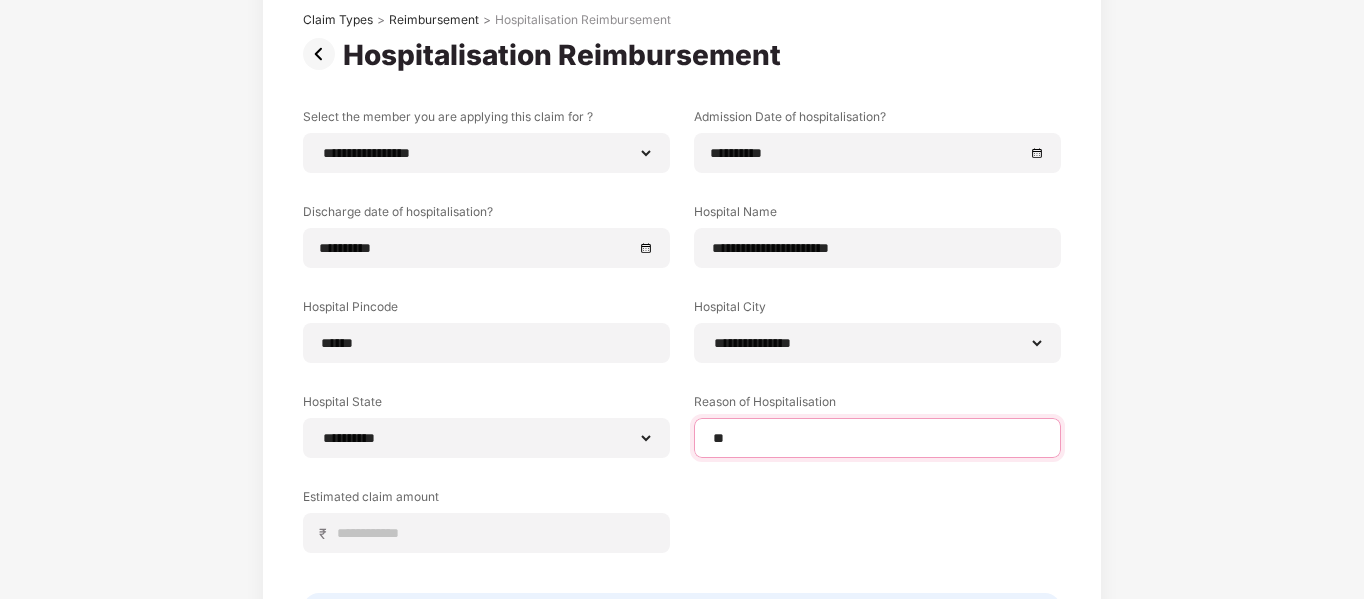 type on "*" 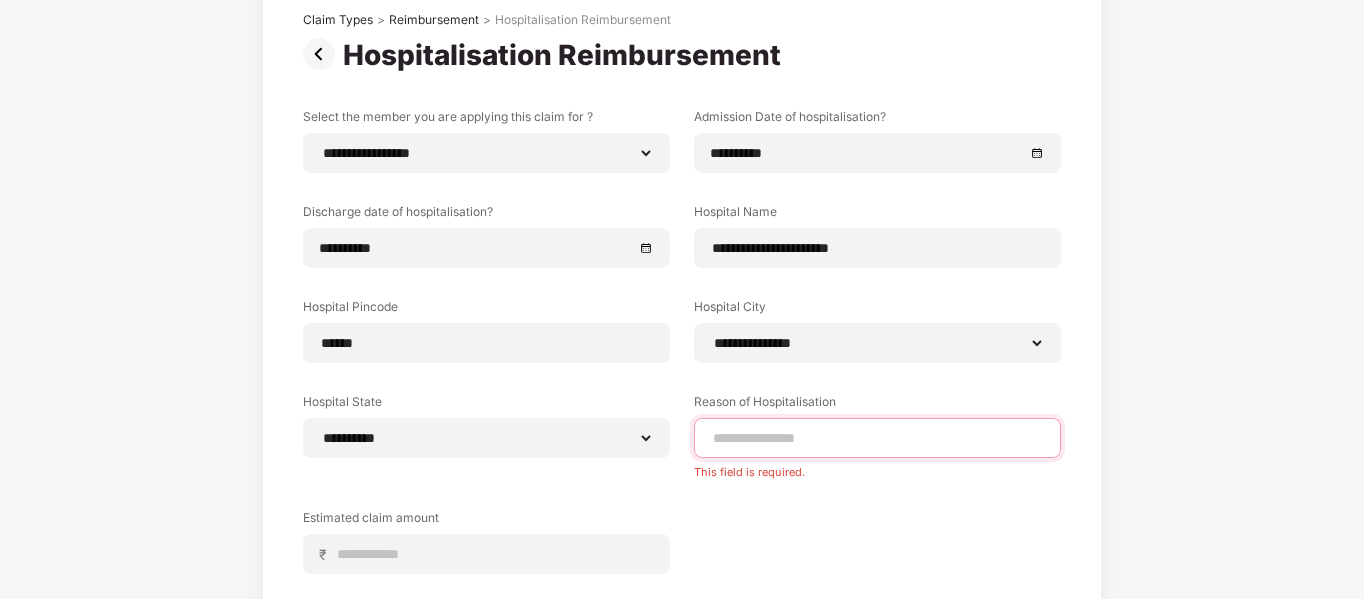 scroll, scrollTop: 0, scrollLeft: 0, axis: both 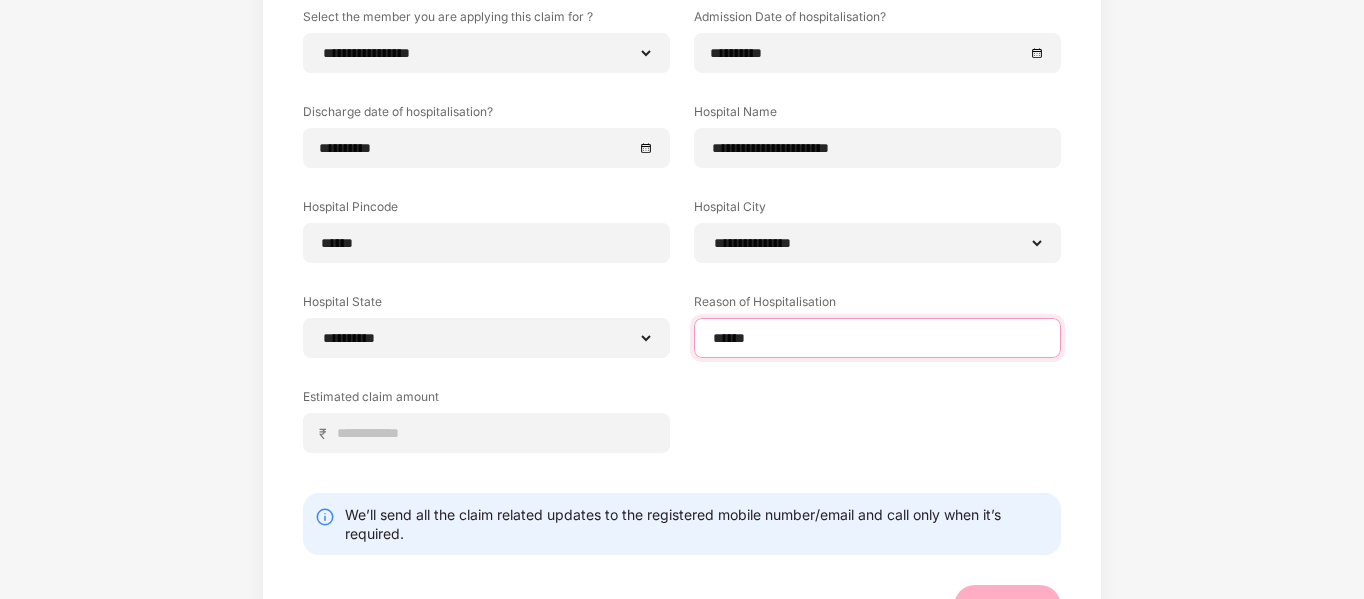 type on "******" 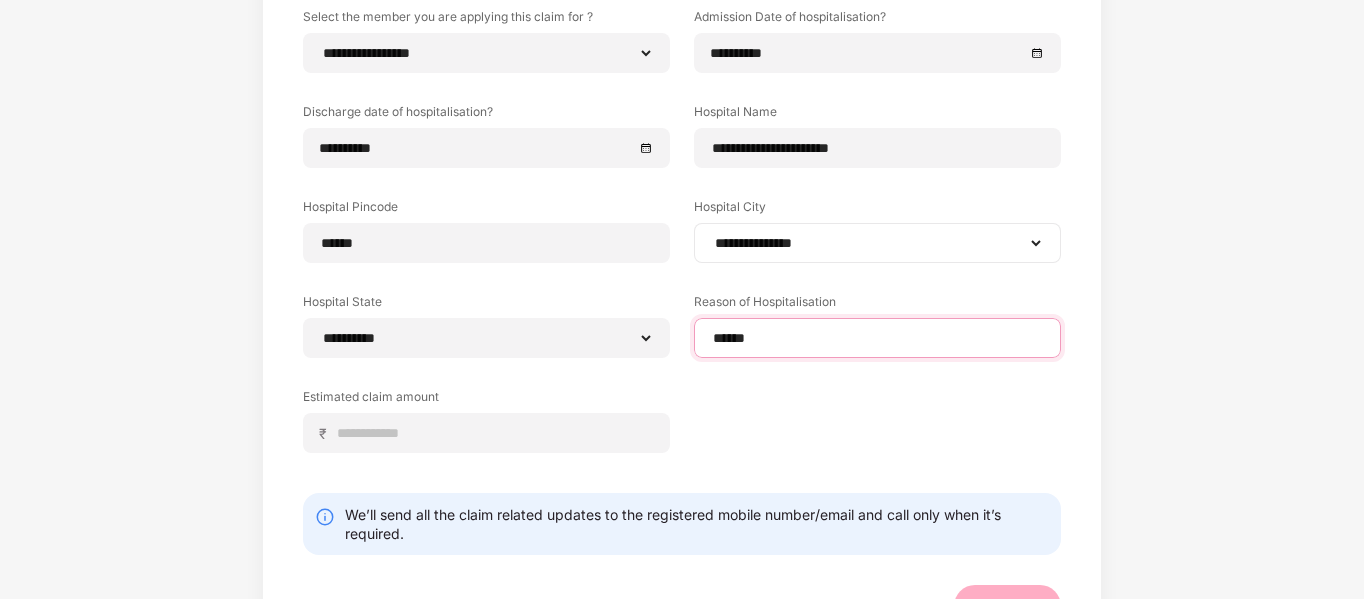 scroll, scrollTop: 312, scrollLeft: 0, axis: vertical 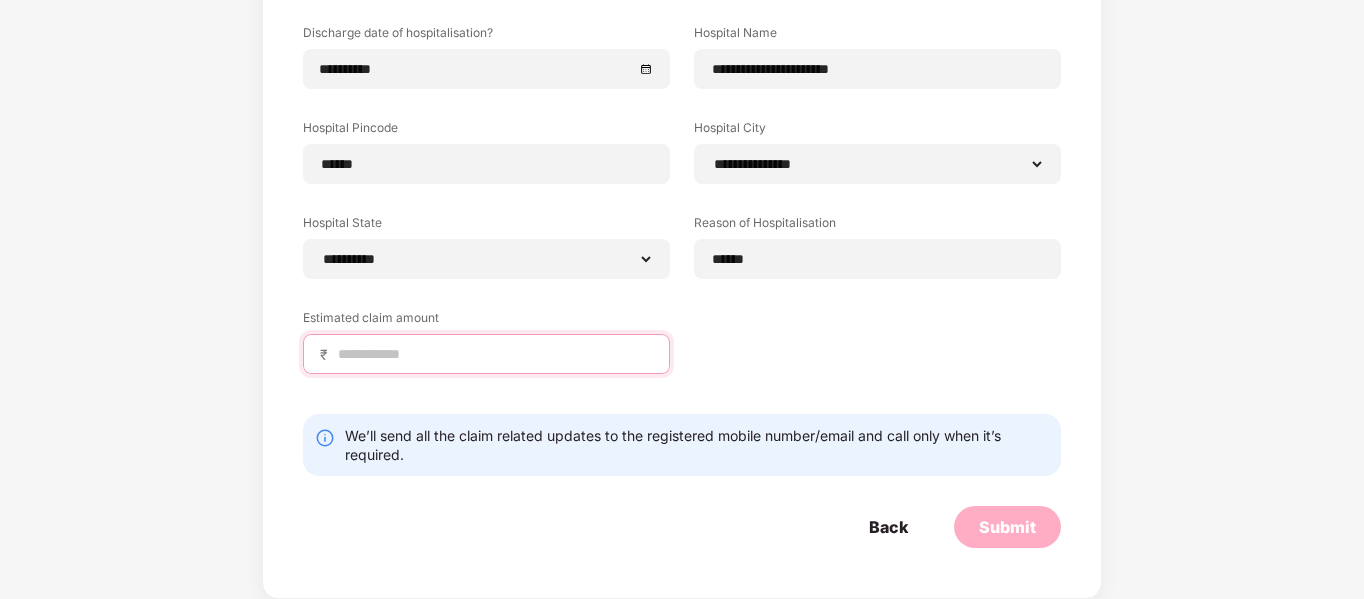 click at bounding box center (494, 354) 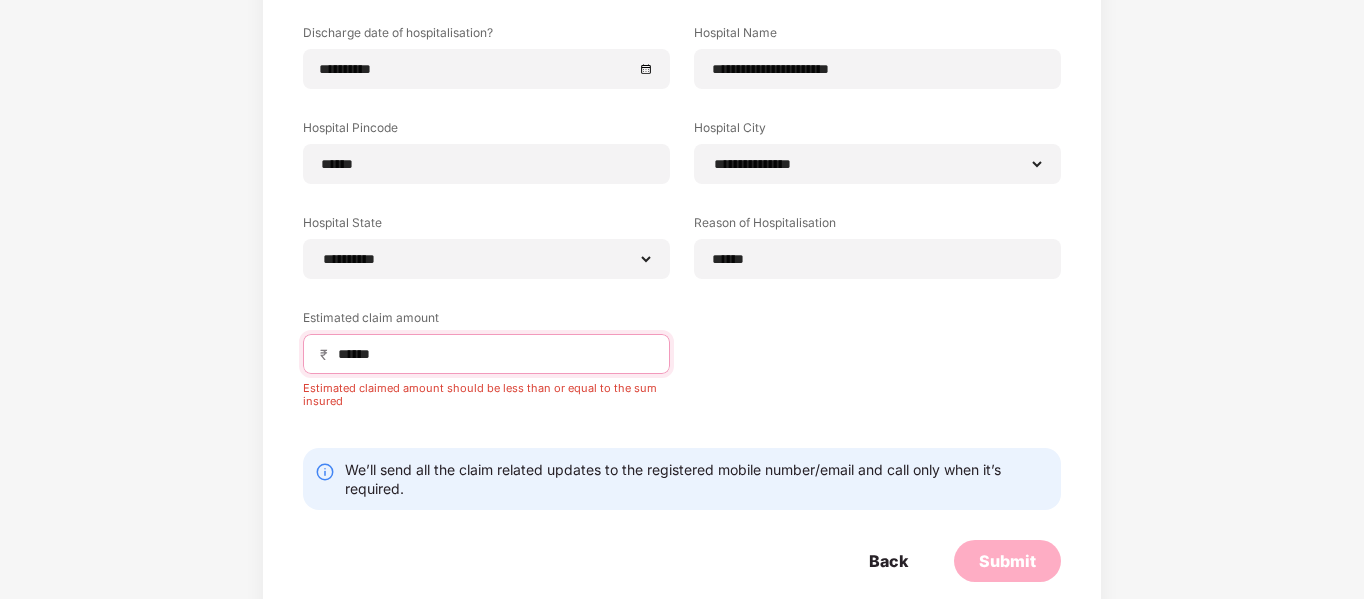 click on "******" at bounding box center (494, 354) 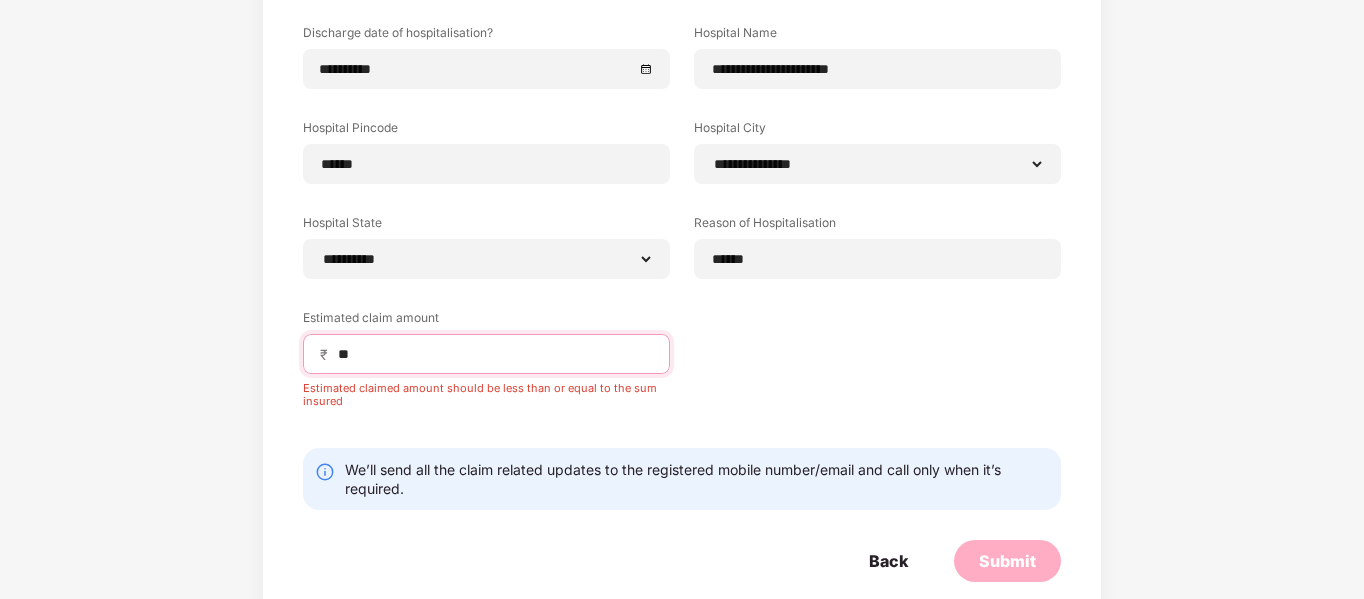 type on "*" 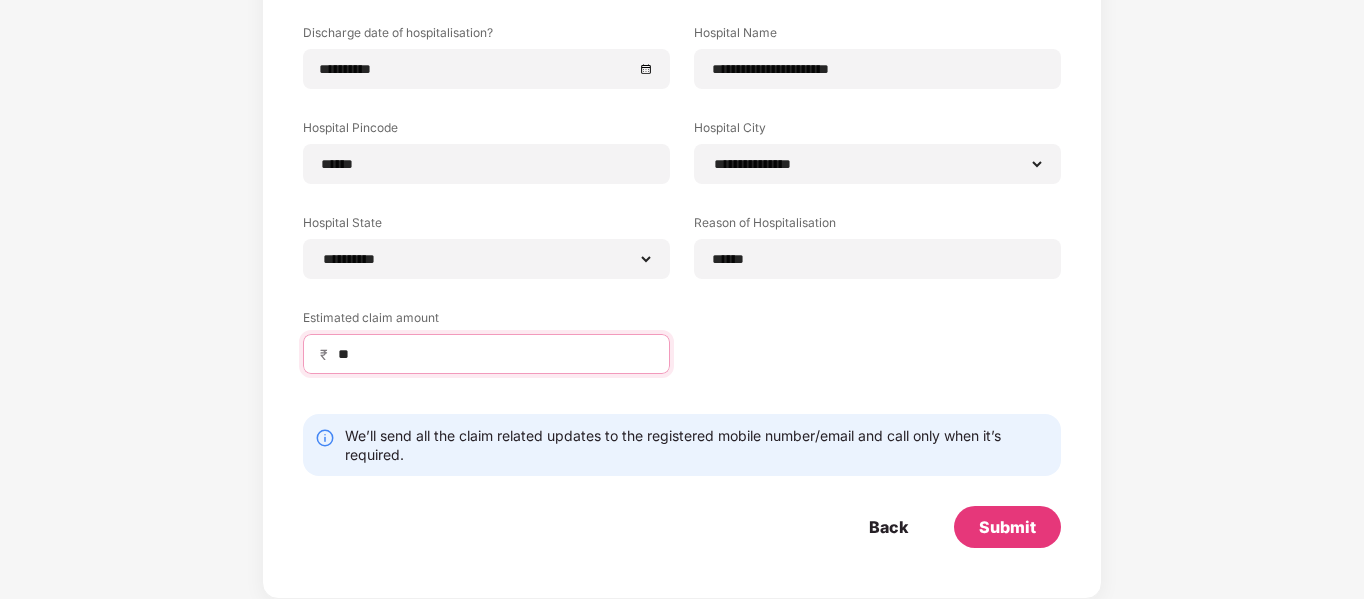 type on "*" 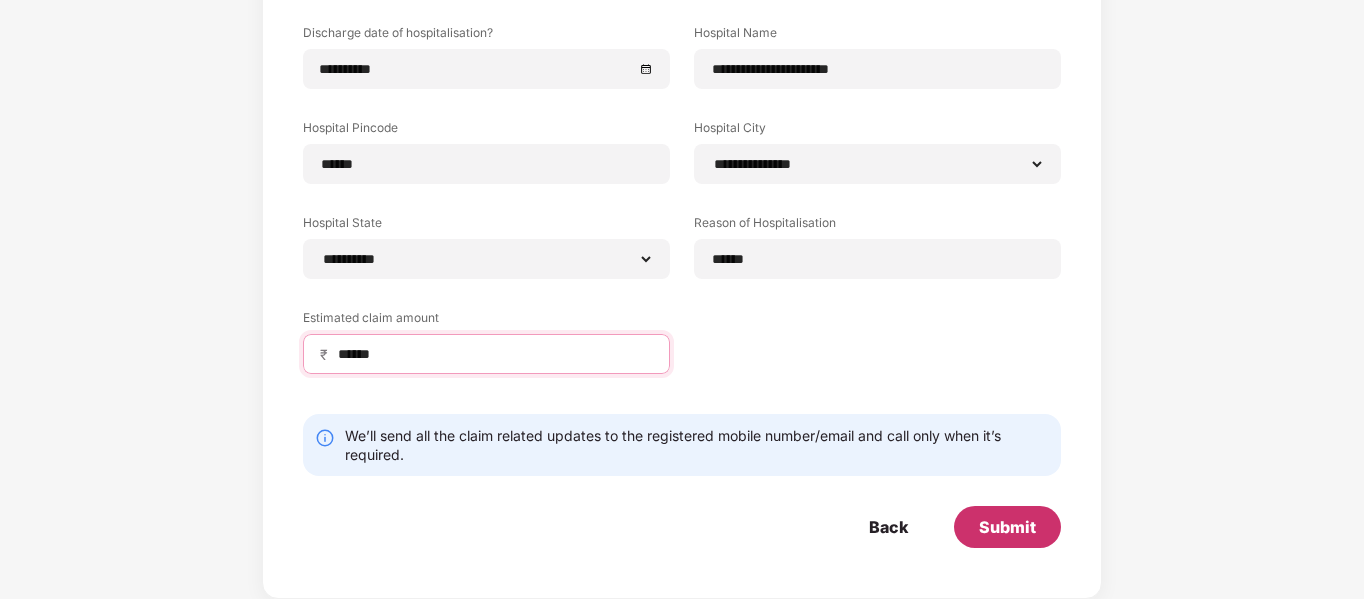 type on "******" 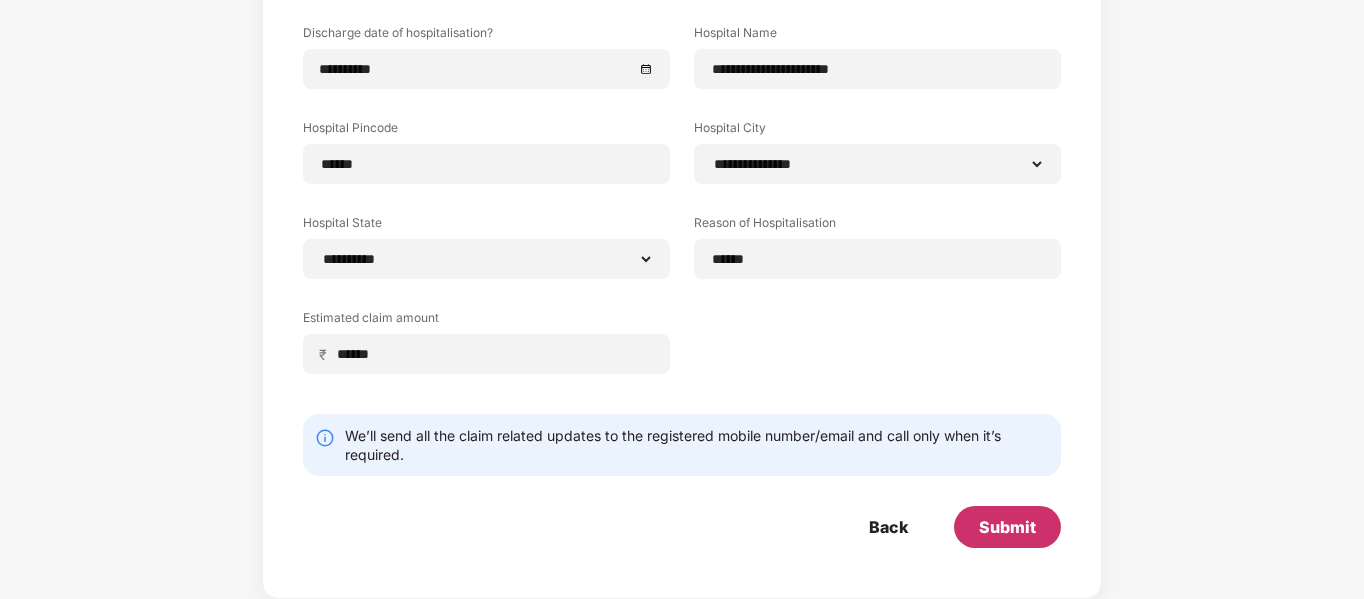 click on "Submit" at bounding box center (1007, 527) 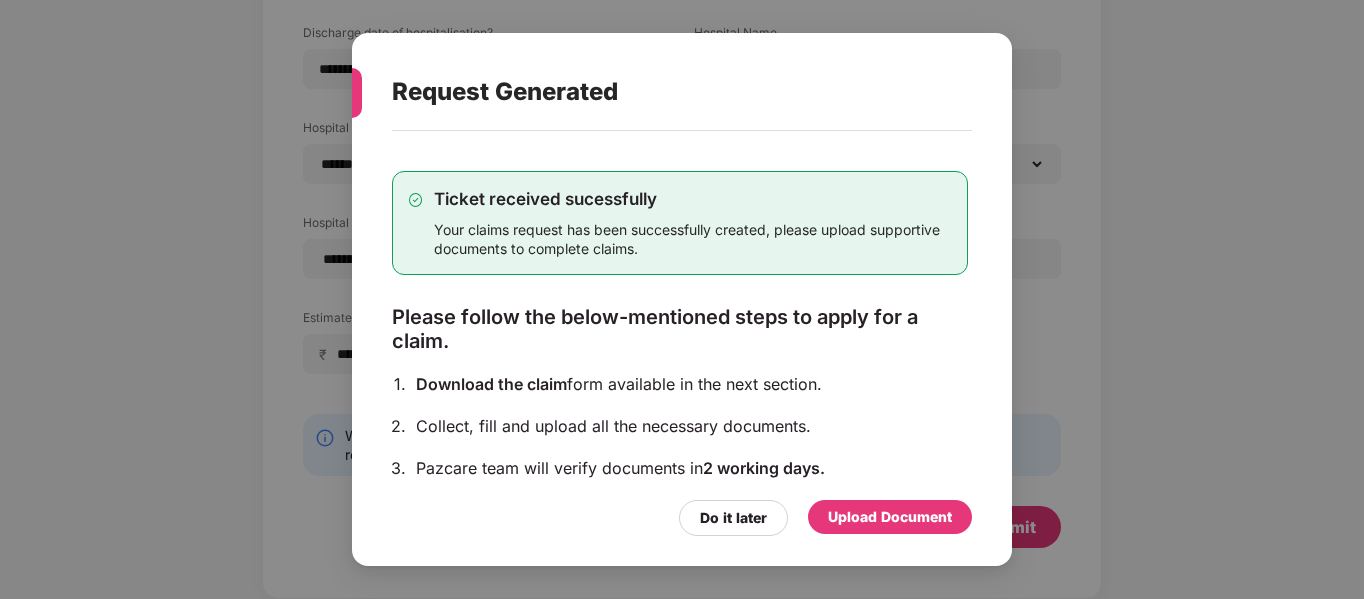 click on "Upload Document" at bounding box center (890, 517) 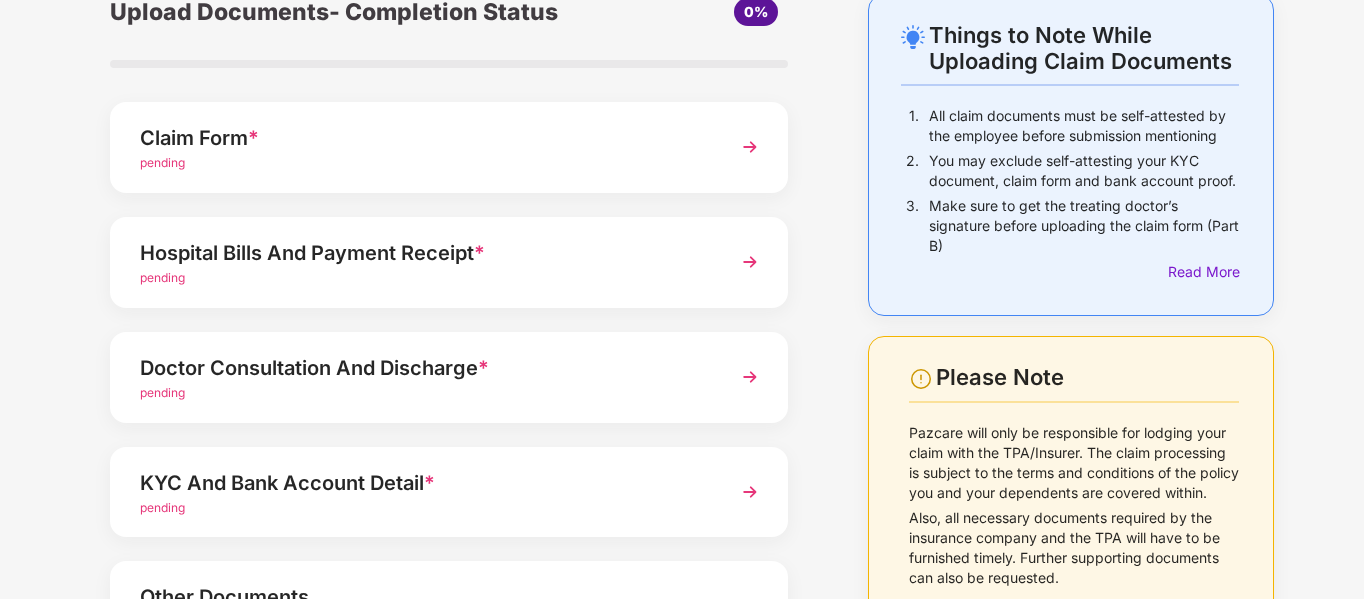 scroll, scrollTop: 0, scrollLeft: 0, axis: both 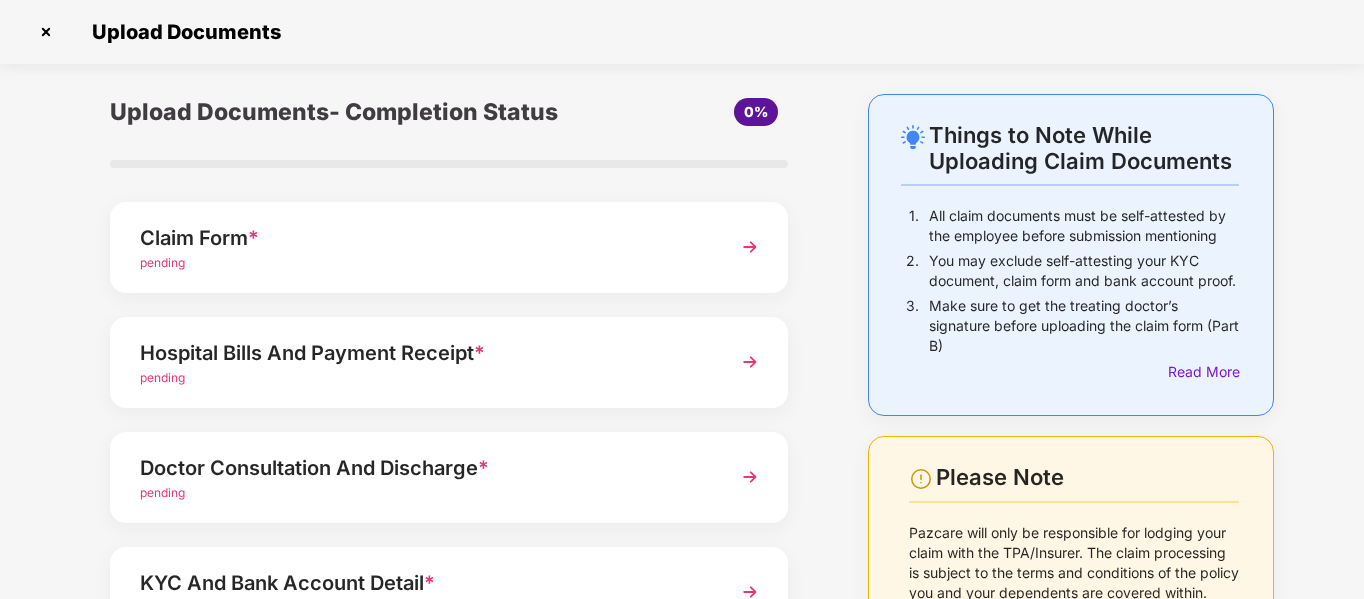 click on "Claim Form *" at bounding box center [423, 238] 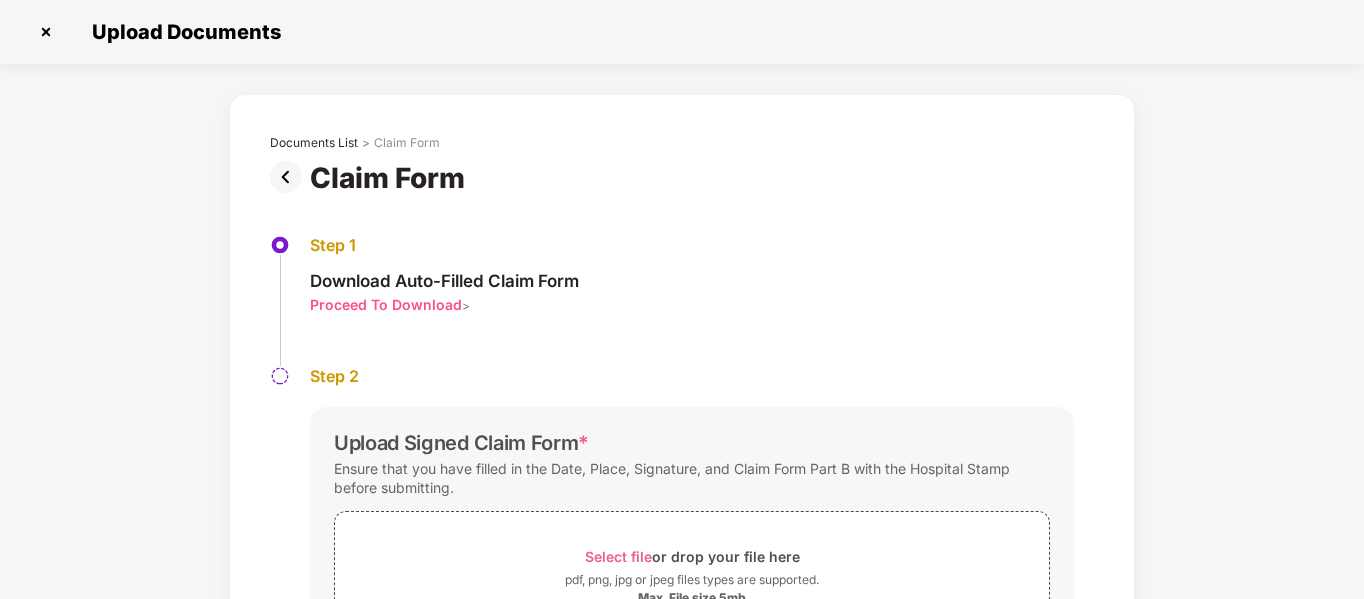 scroll, scrollTop: 0, scrollLeft: 0, axis: both 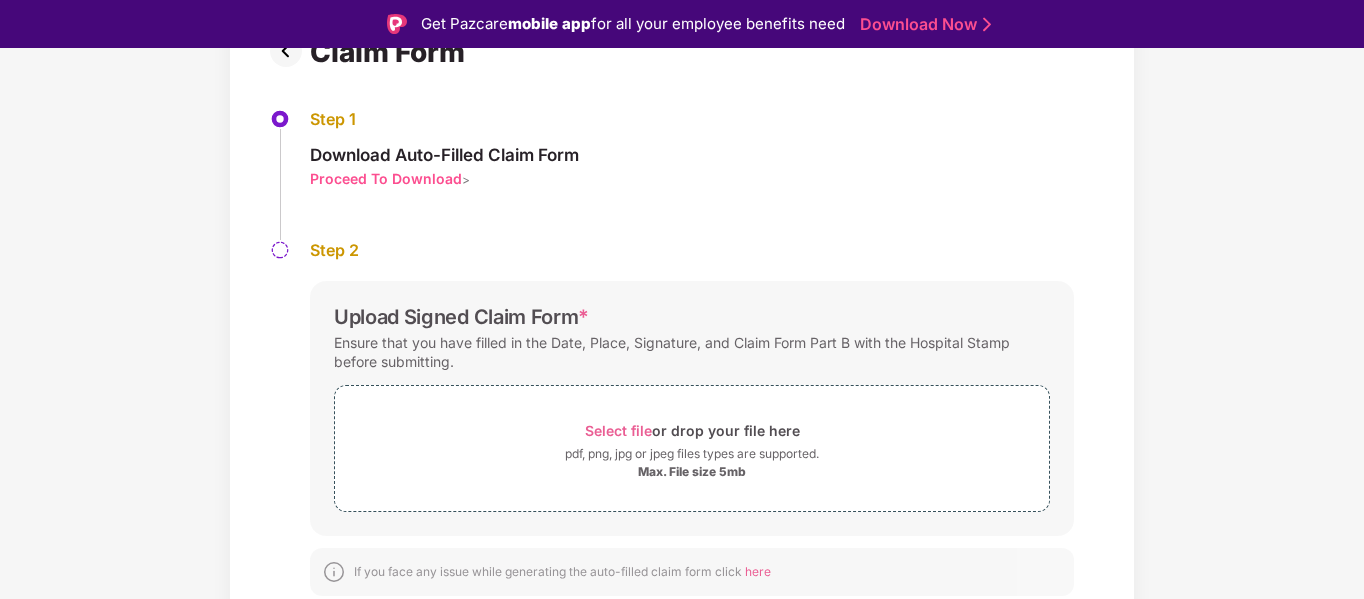 click on "Proceed To Download" at bounding box center (386, 178) 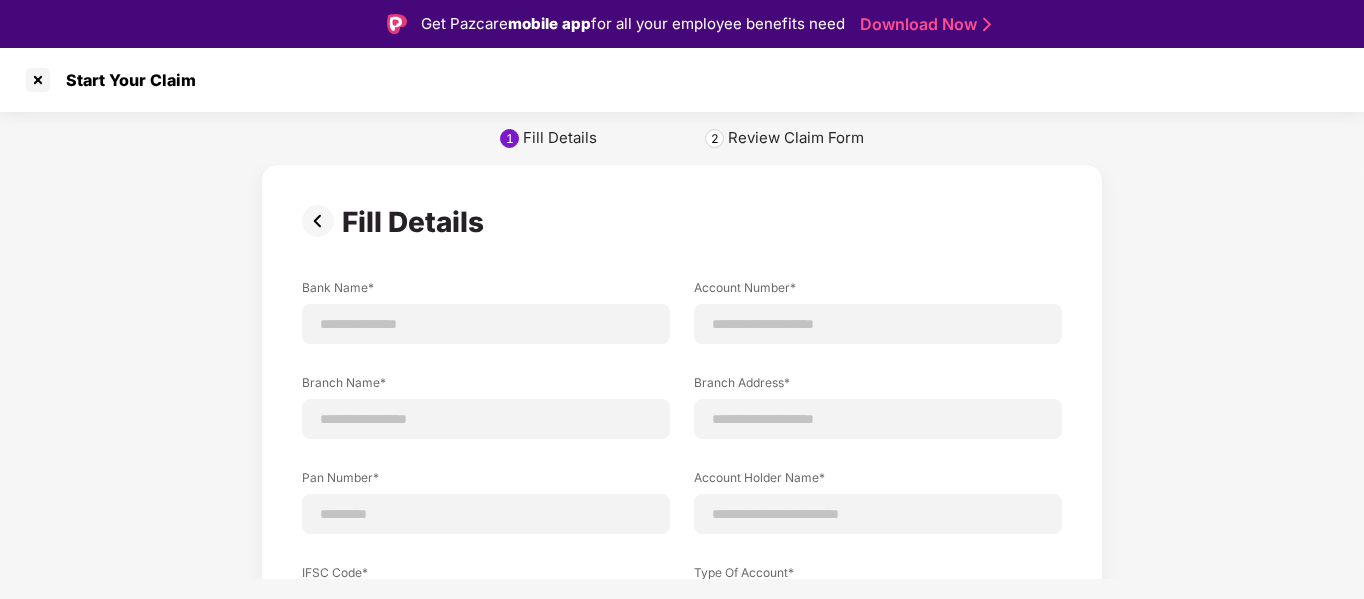 scroll, scrollTop: 0, scrollLeft: 0, axis: both 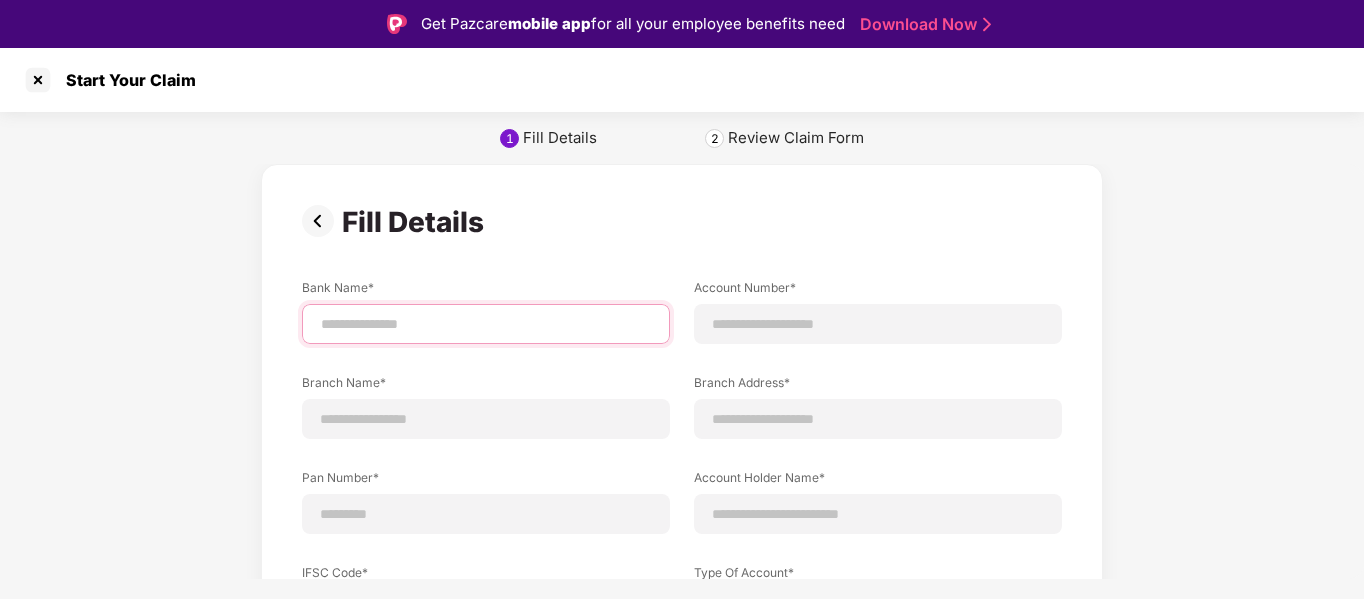 click at bounding box center [486, 324] 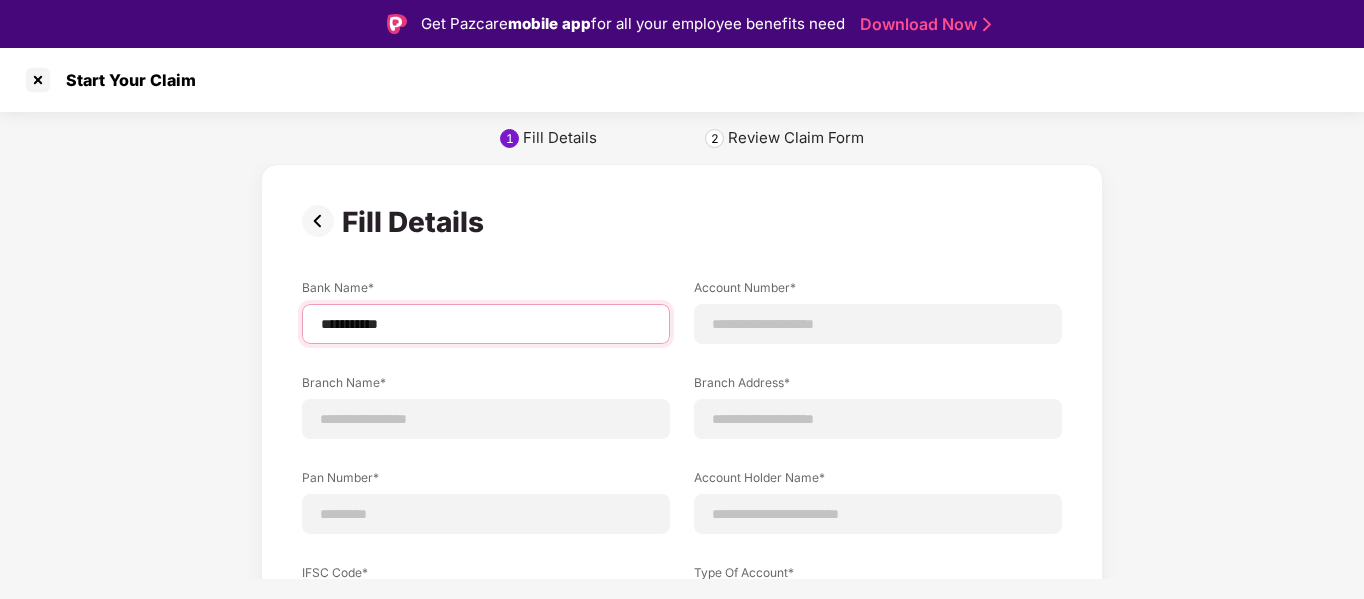 type on "**********" 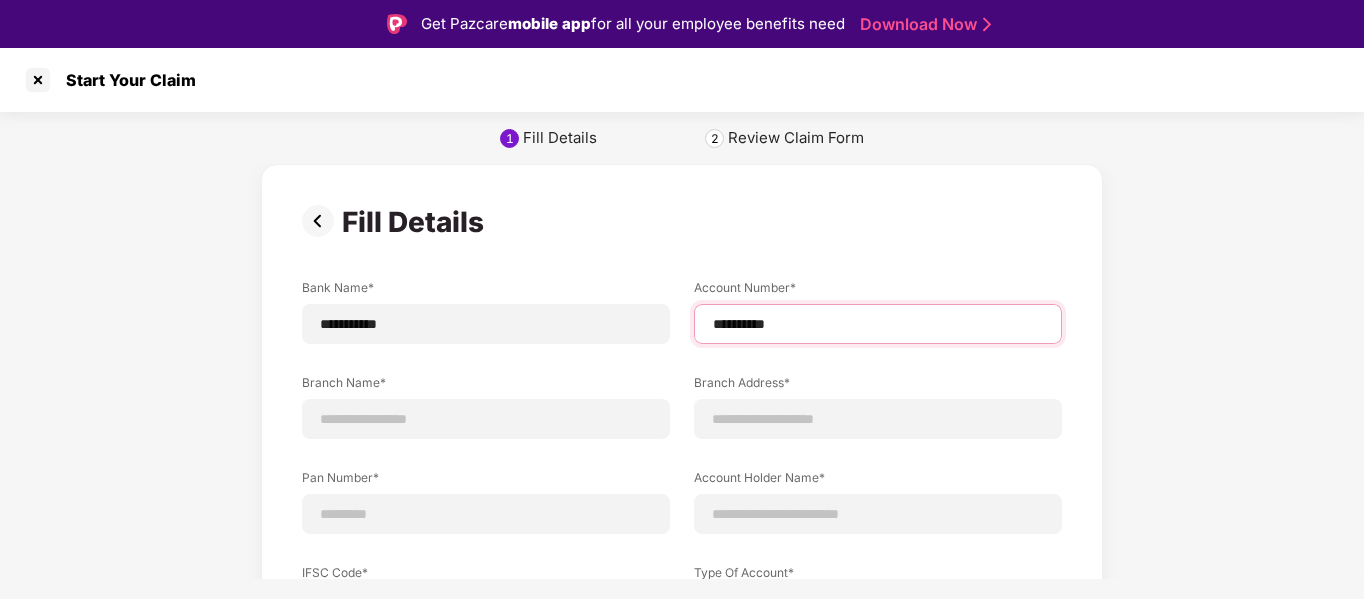 scroll, scrollTop: 200, scrollLeft: 0, axis: vertical 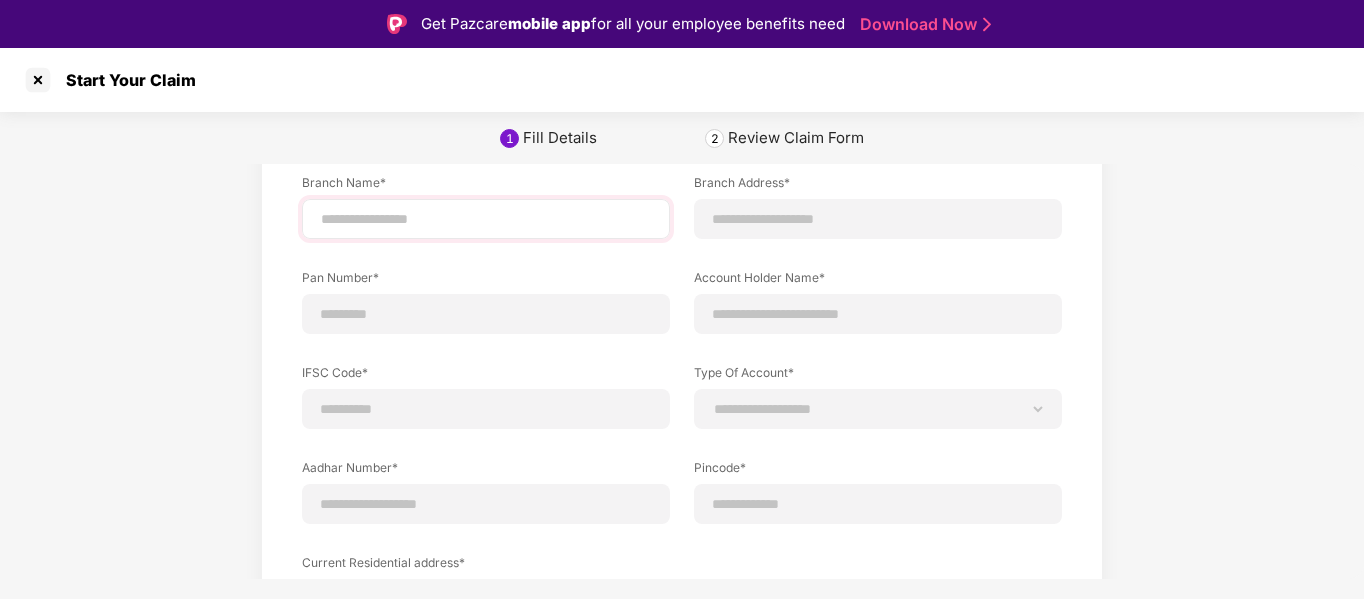 type on "**********" 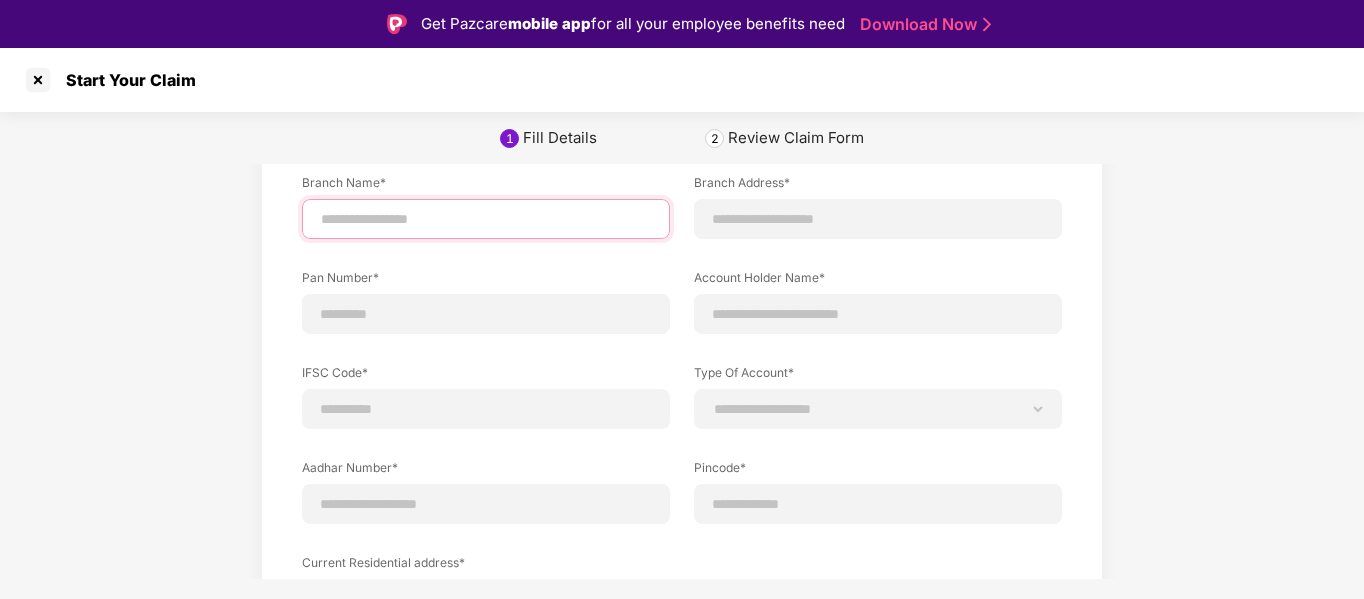 click at bounding box center [486, 219] 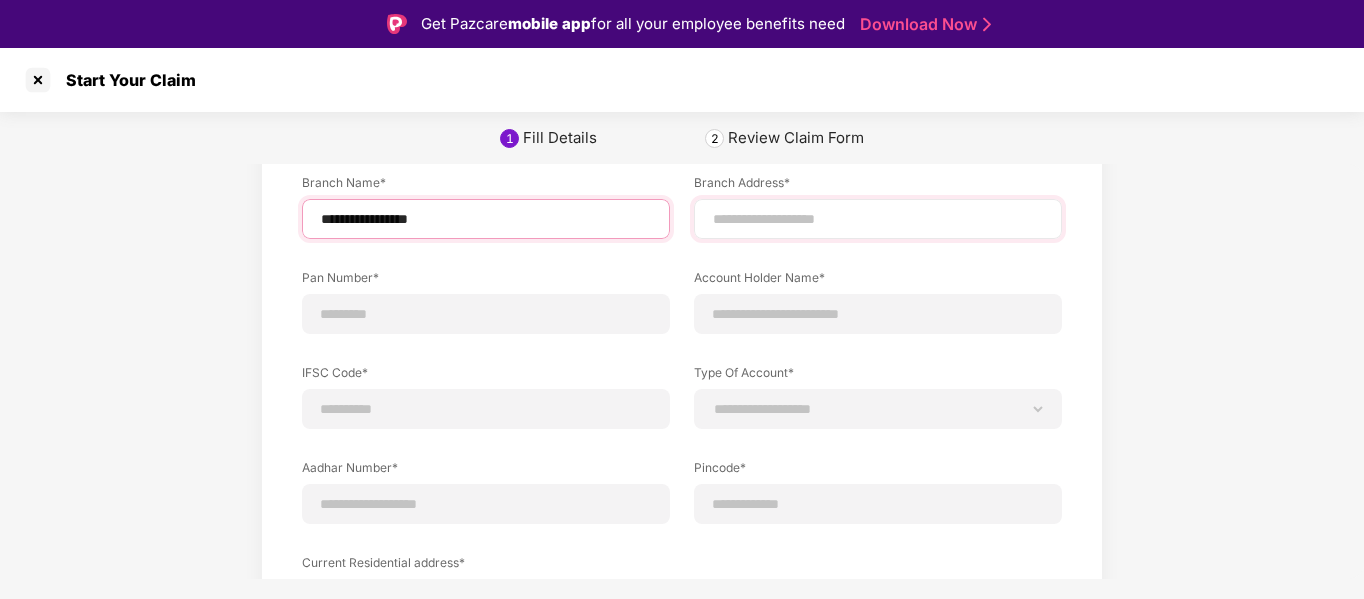 type on "**********" 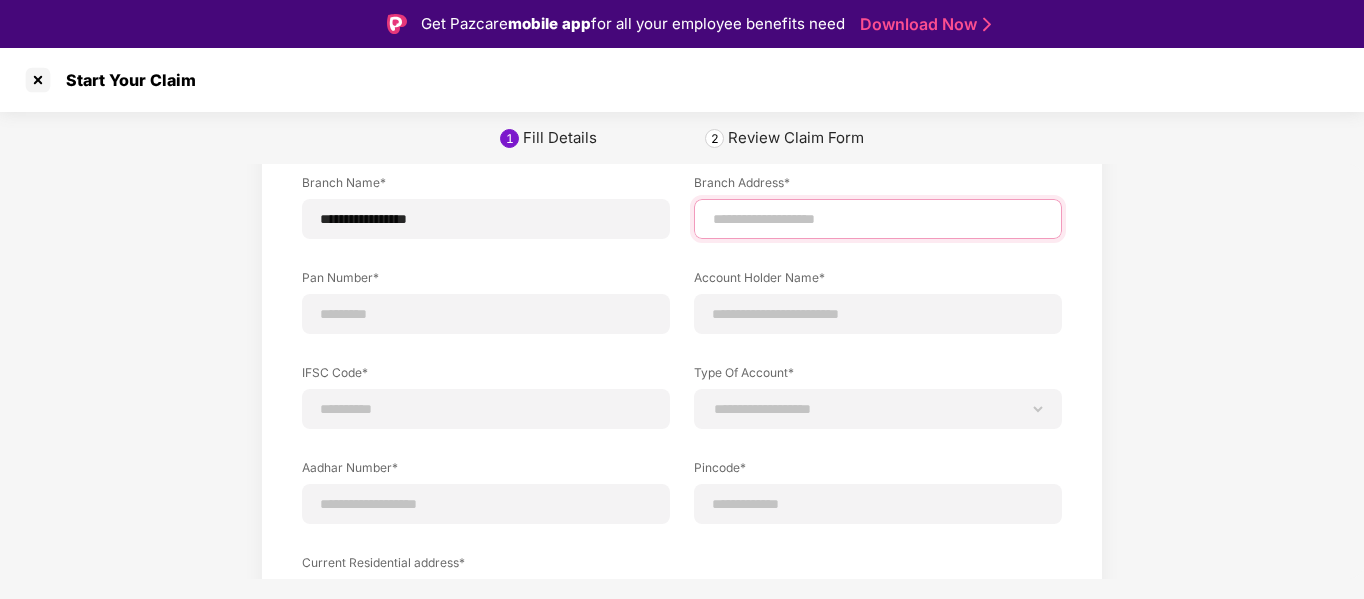 click at bounding box center [878, 219] 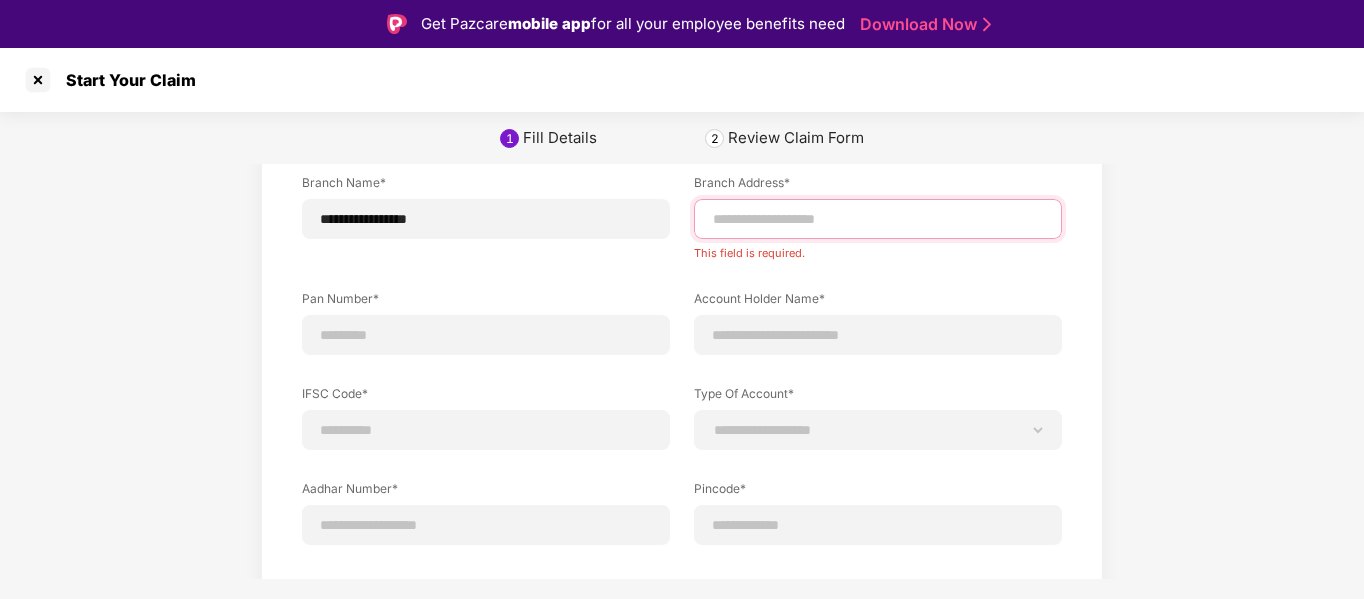 click at bounding box center [878, 219] 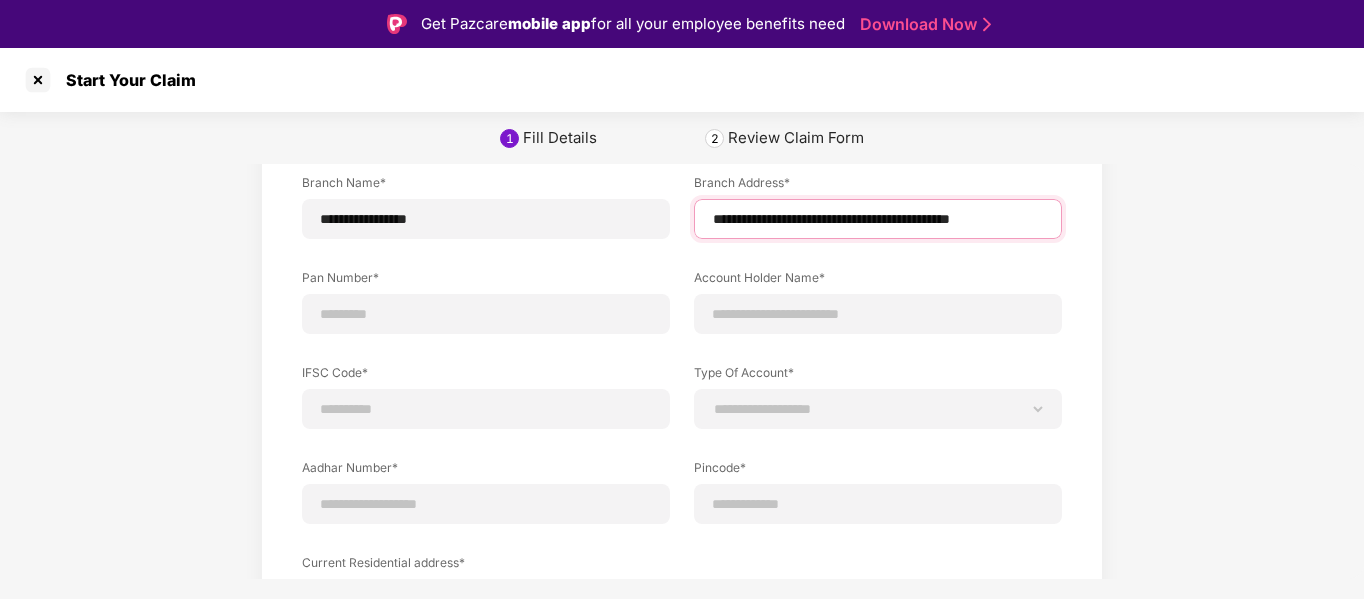 click on "**********" at bounding box center [878, 219] 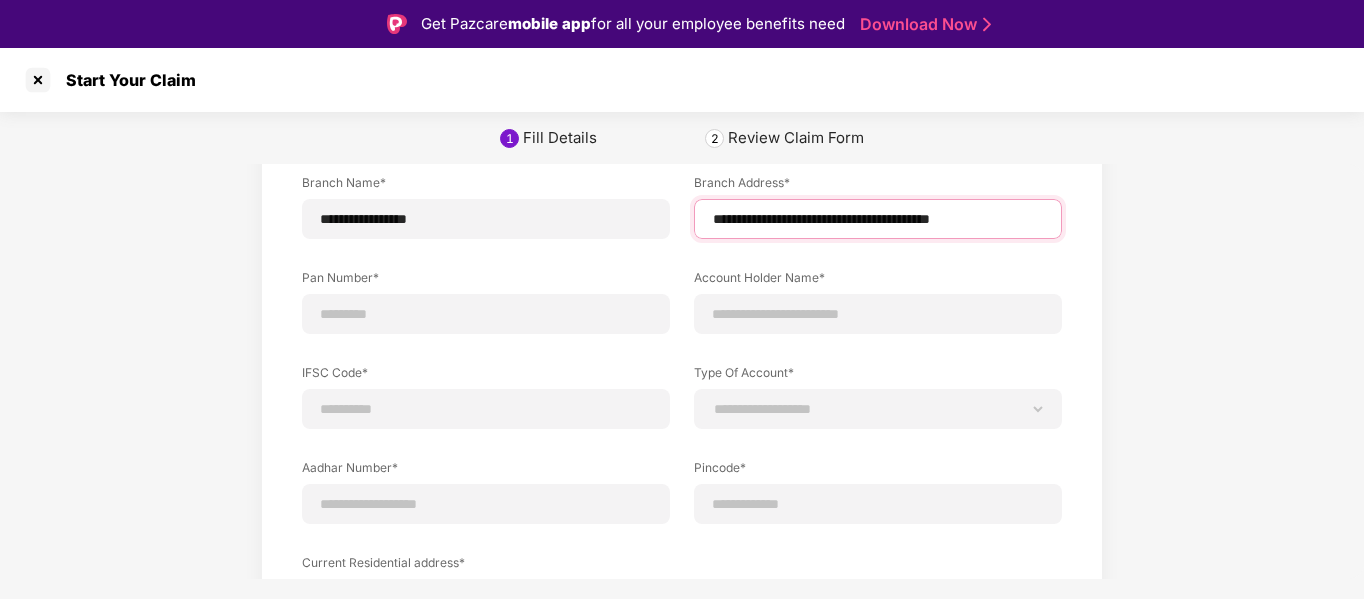 scroll, scrollTop: 0, scrollLeft: 0, axis: both 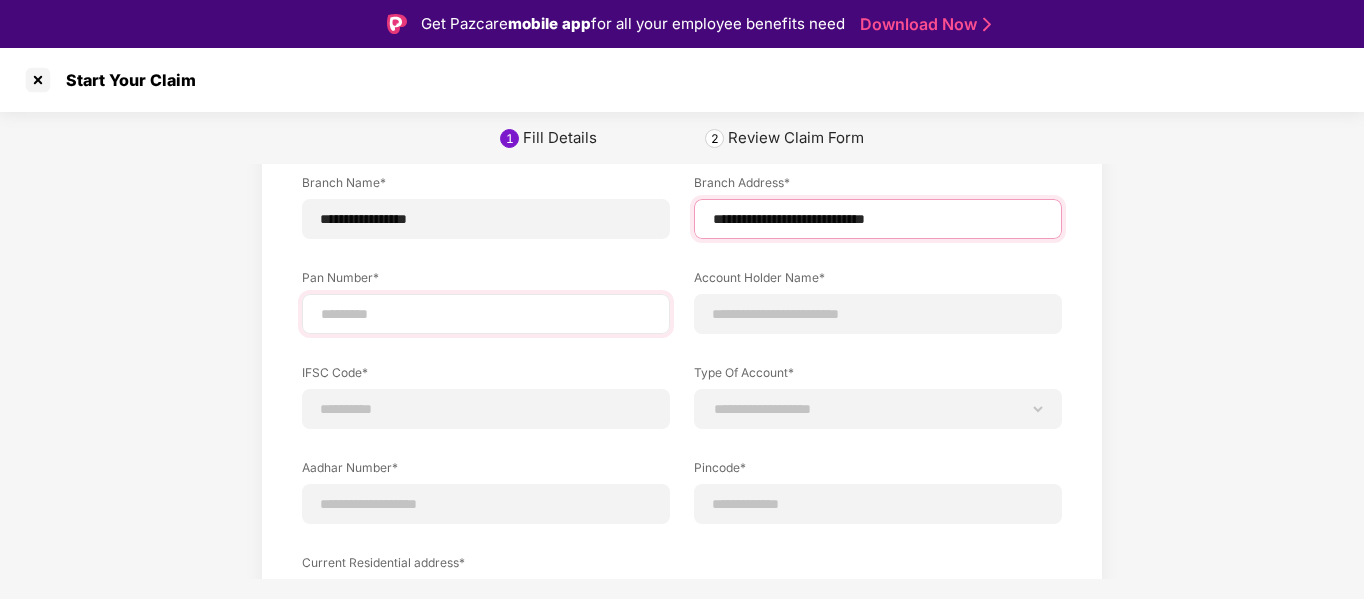 type on "**********" 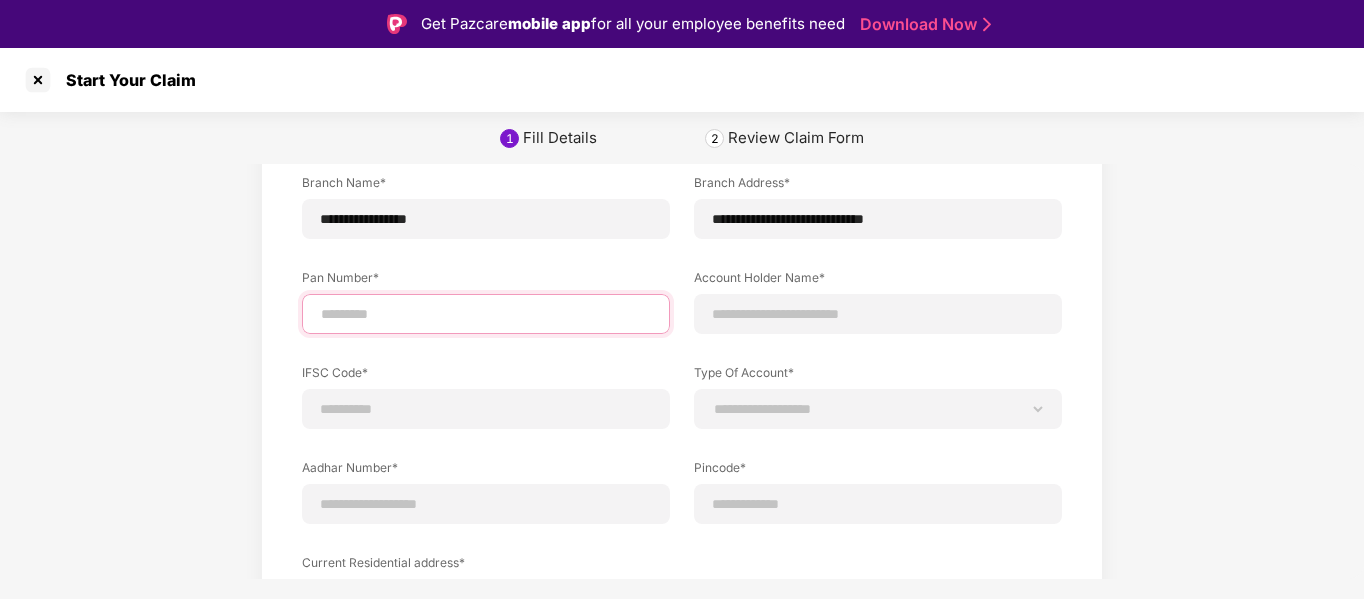 click at bounding box center [486, 314] 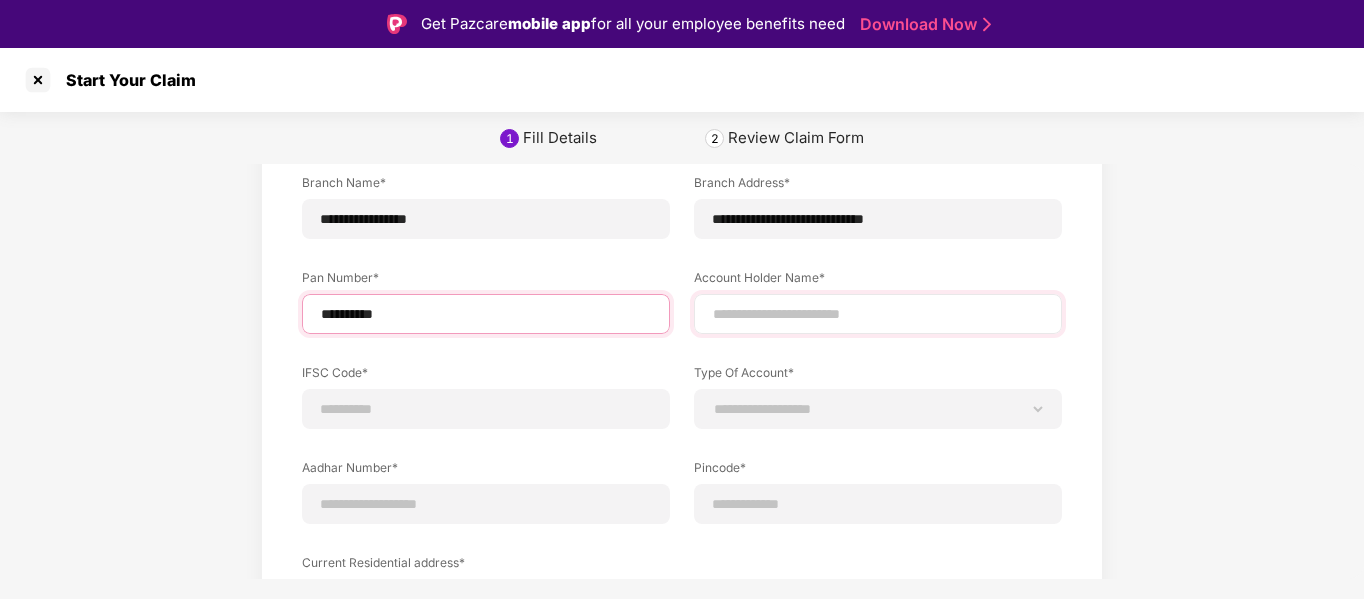 type on "**********" 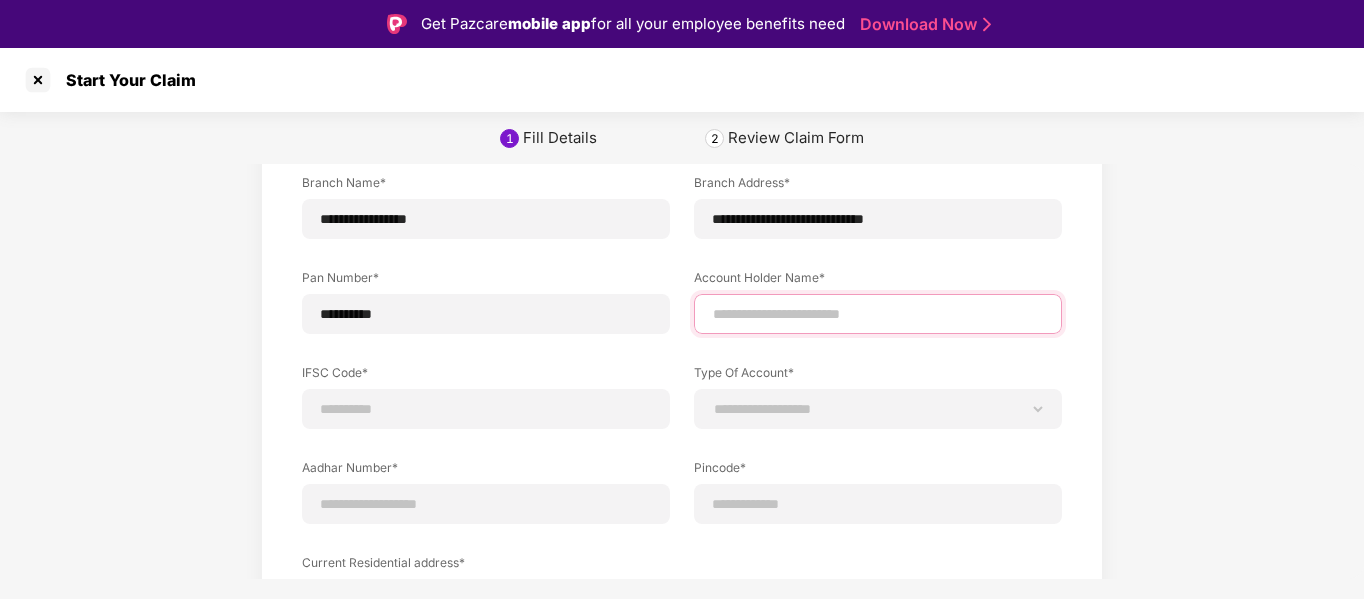 click at bounding box center (878, 314) 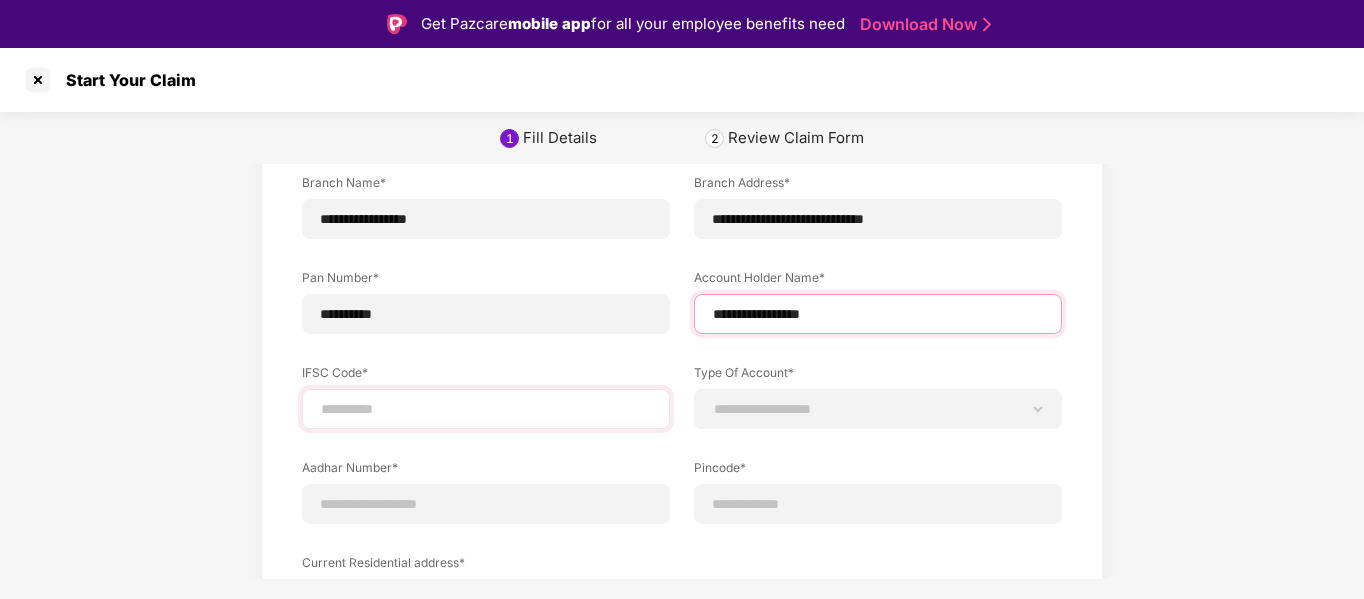 type on "**********" 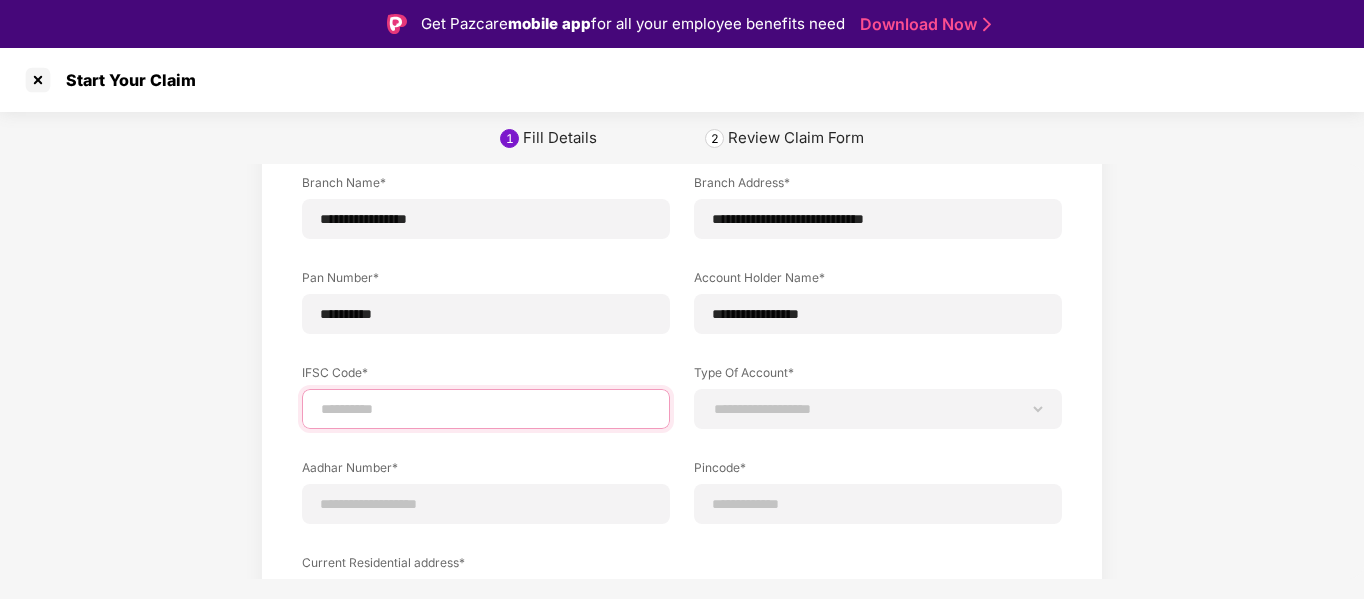 click at bounding box center (486, 409) 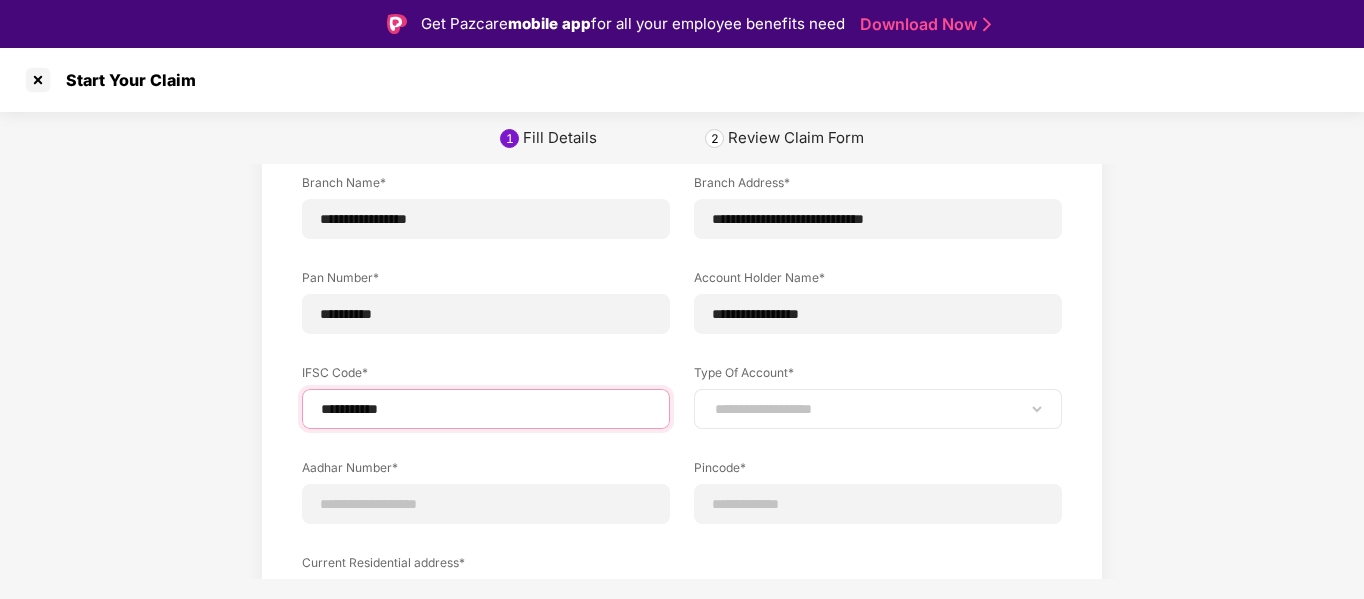 type on "**********" 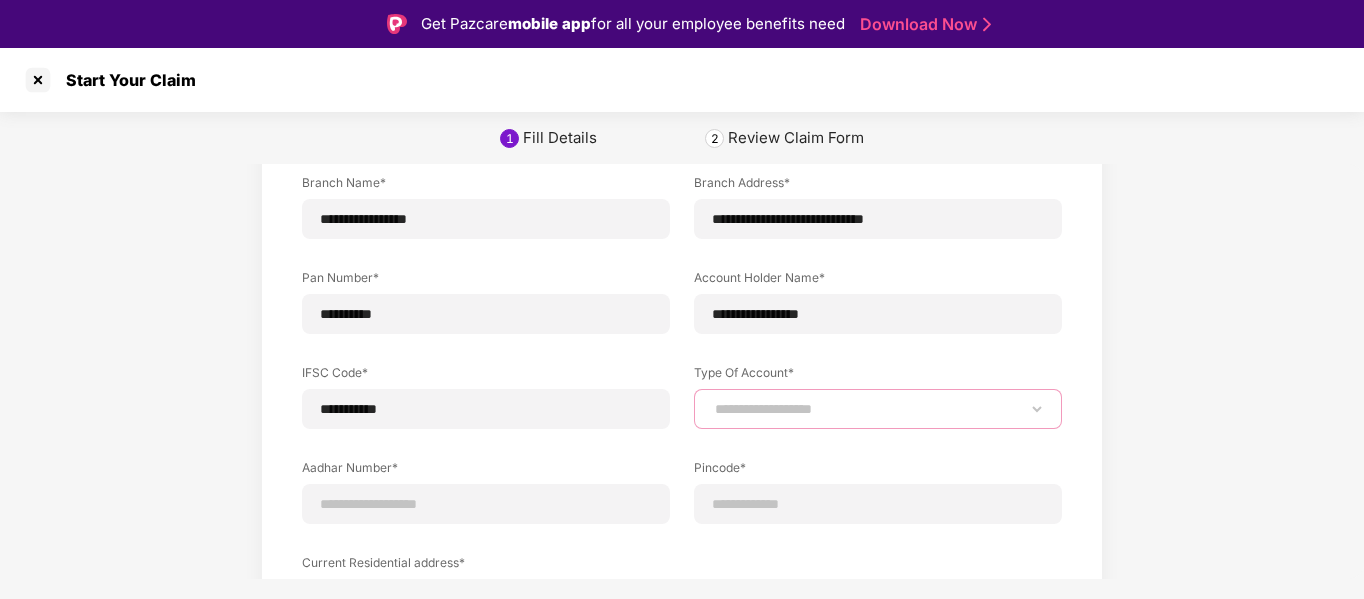 click on "**********" at bounding box center (878, 409) 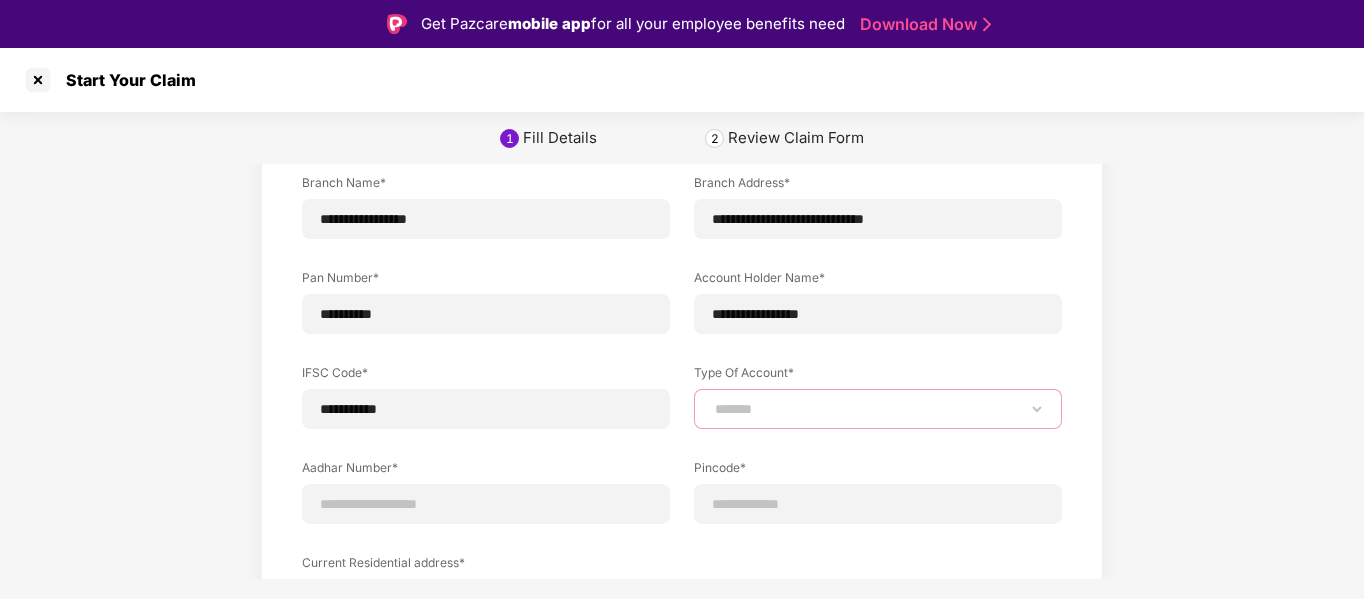 click on "**********" at bounding box center (878, 409) 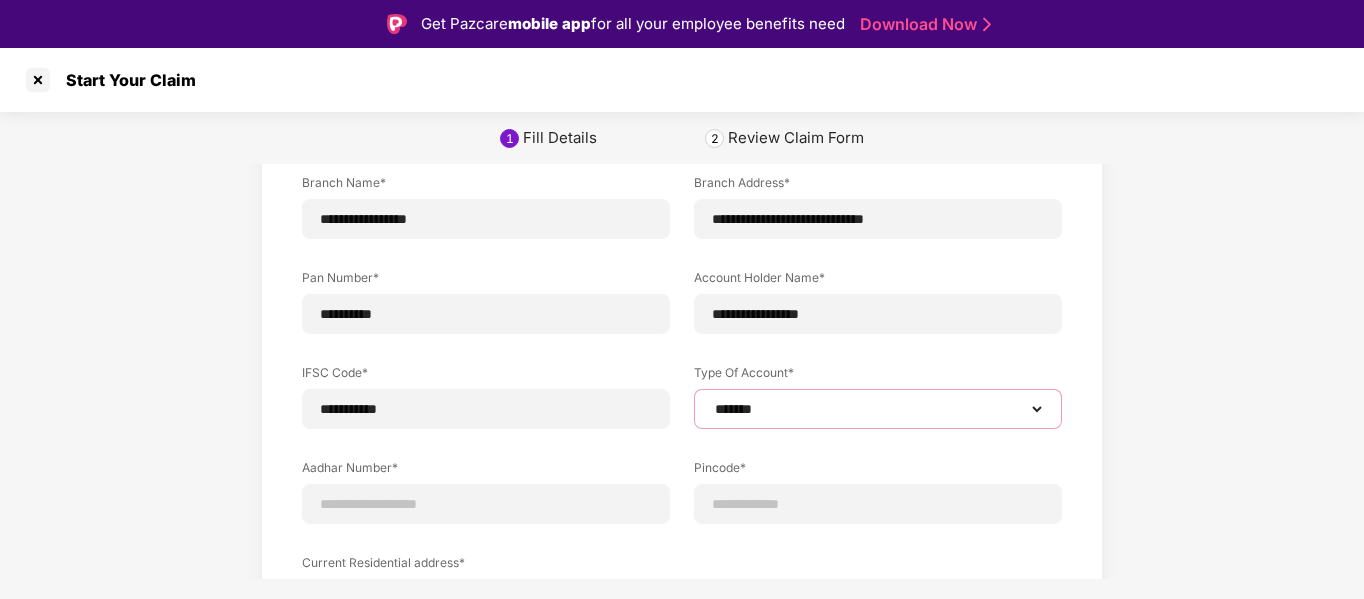 click on "**********" at bounding box center (878, 409) 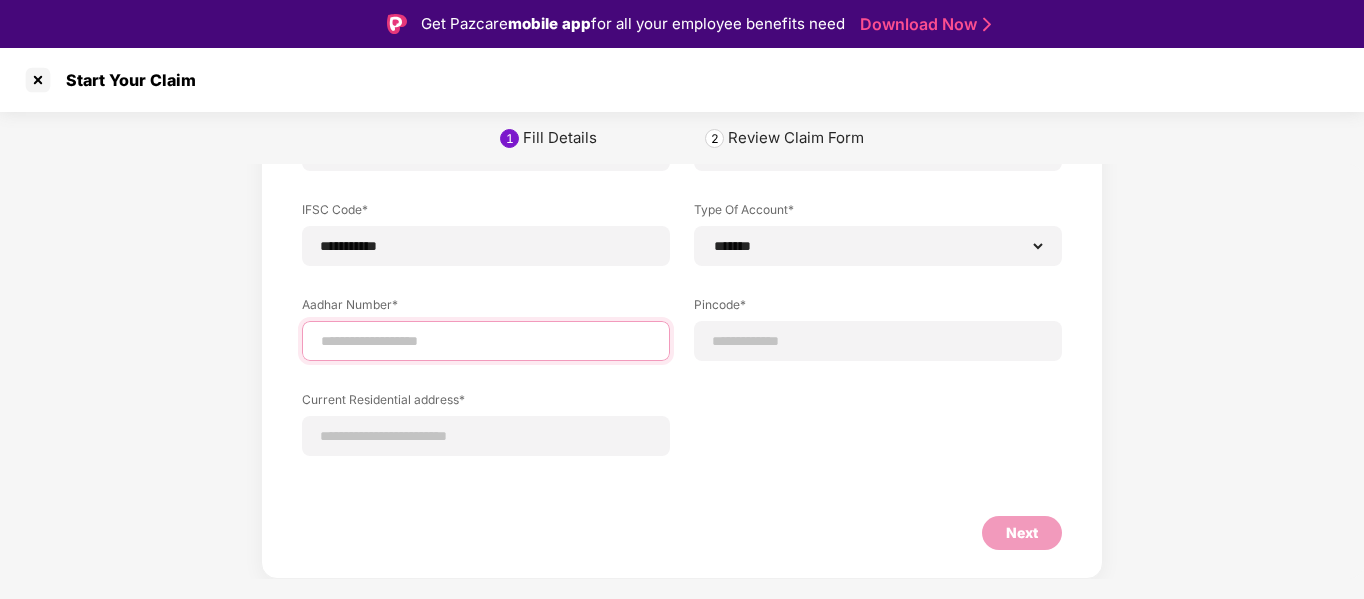 click at bounding box center (486, 341) 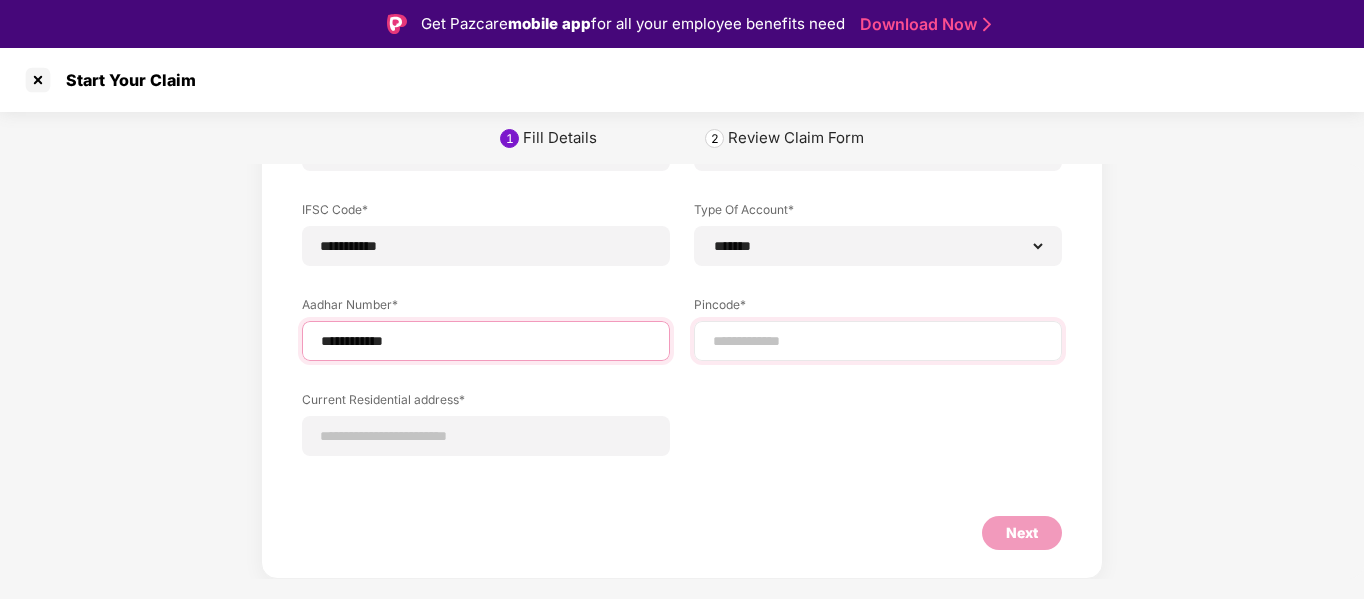 type on "**********" 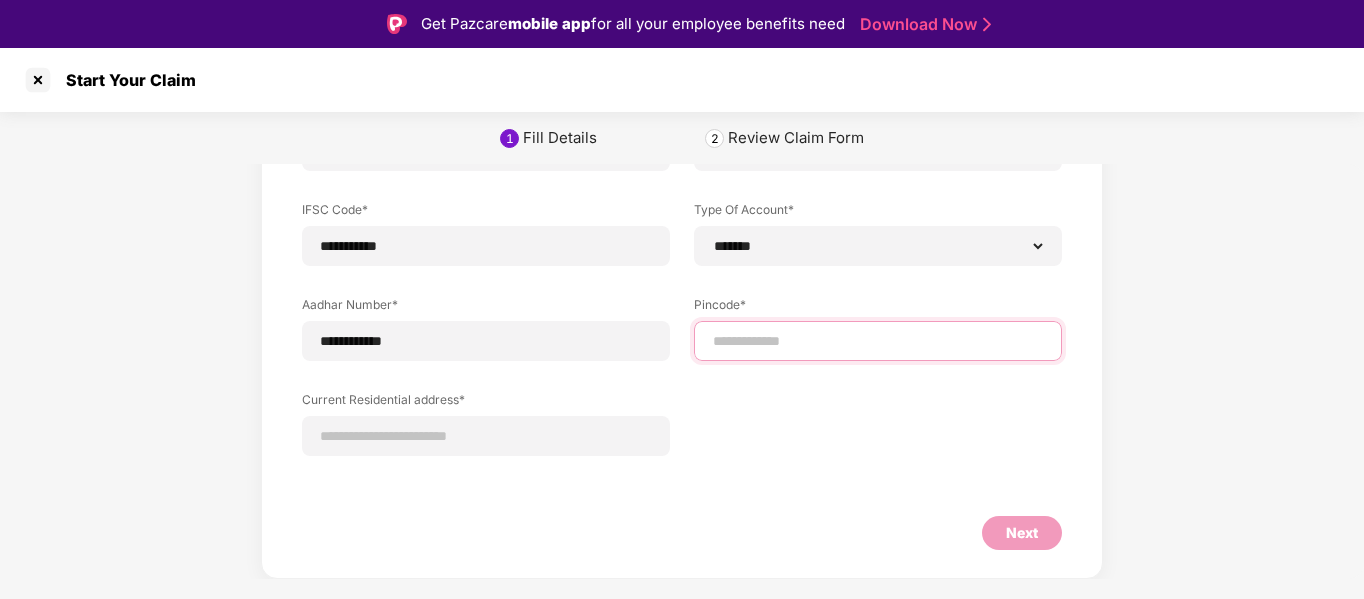click at bounding box center (878, 341) 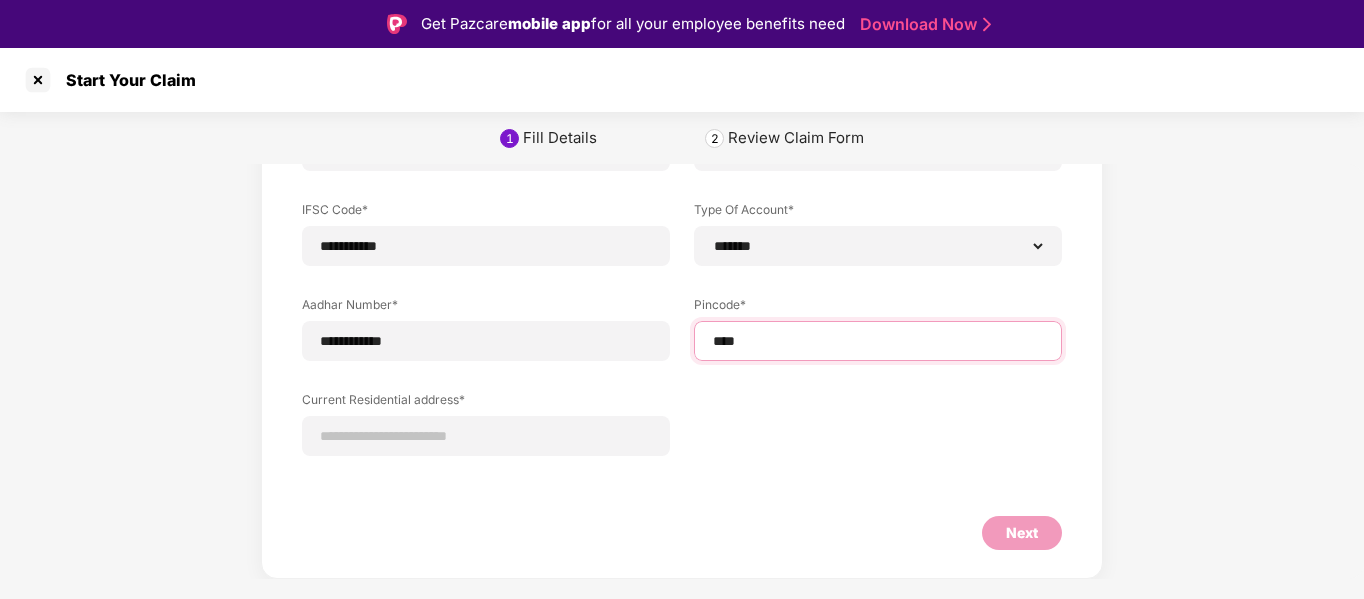 type on "*****" 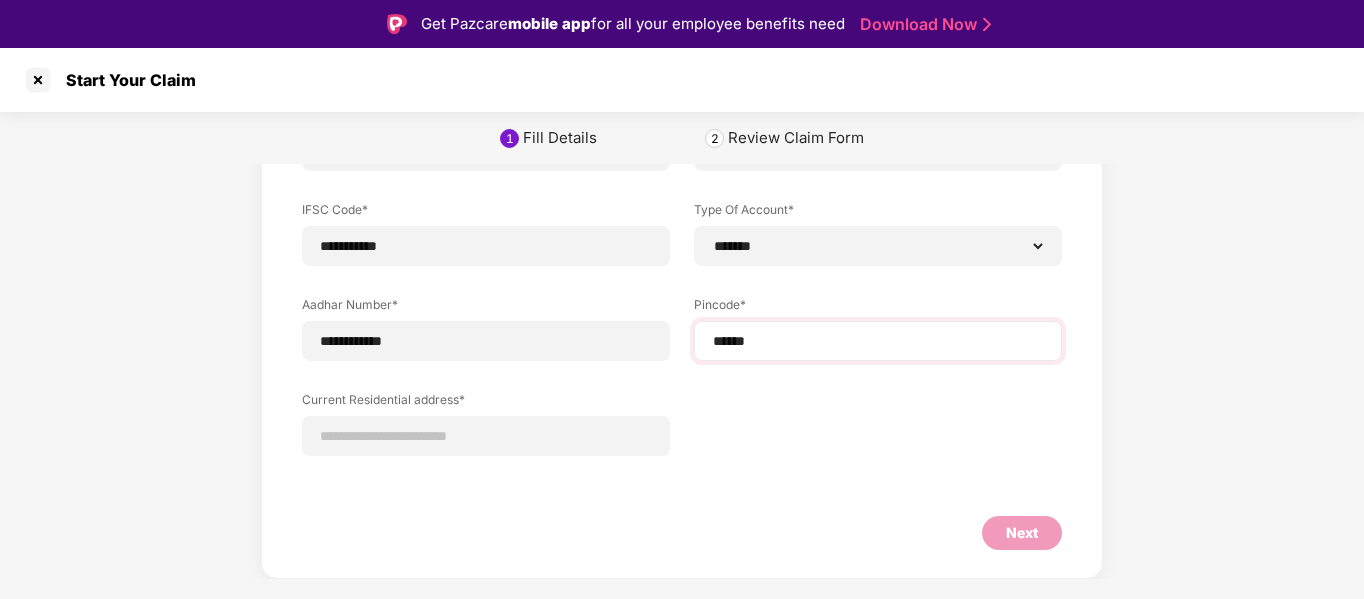 select on "*******" 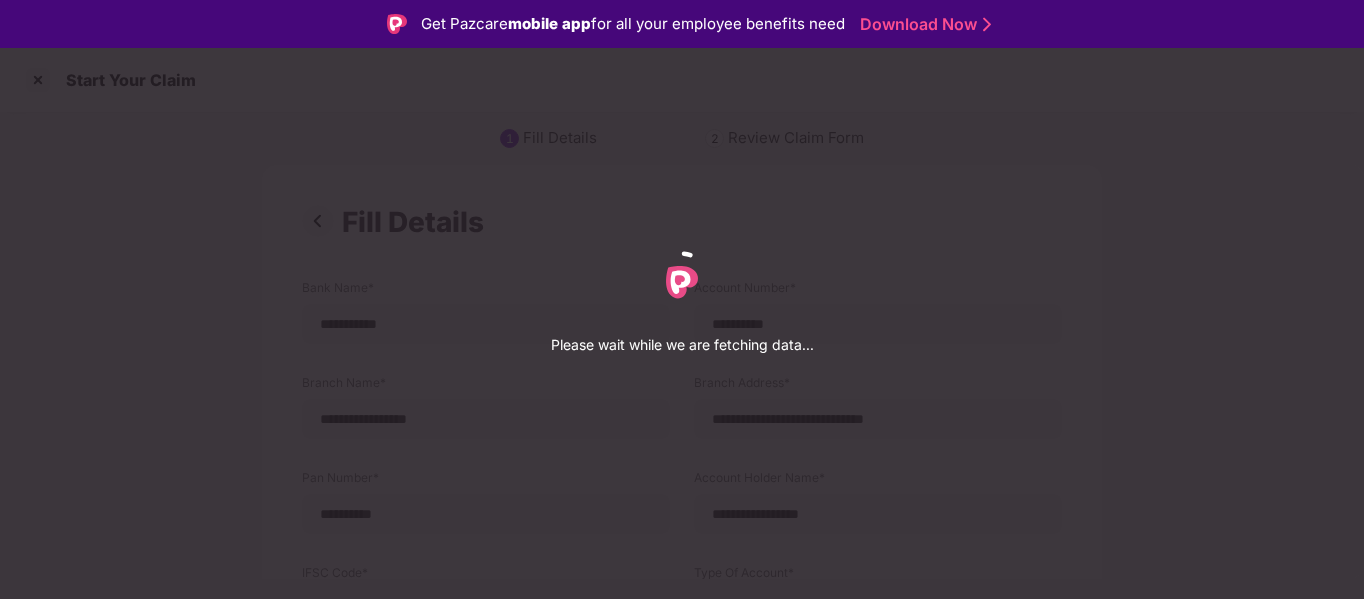 select on "*******" 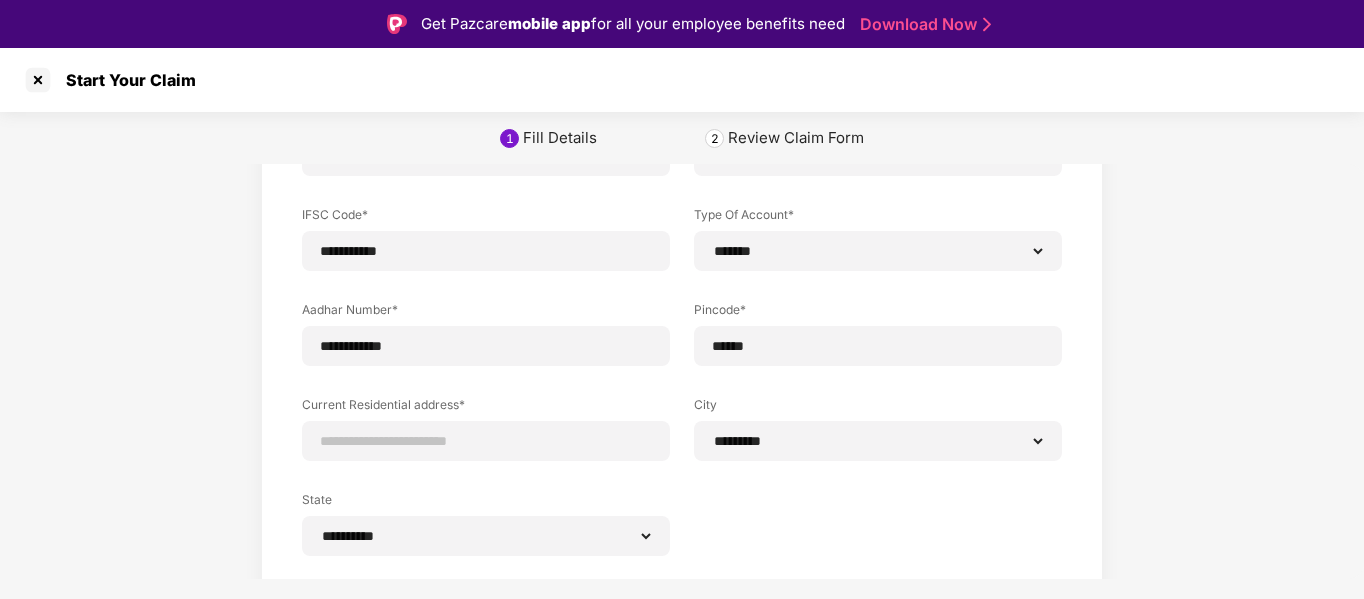 scroll, scrollTop: 458, scrollLeft: 0, axis: vertical 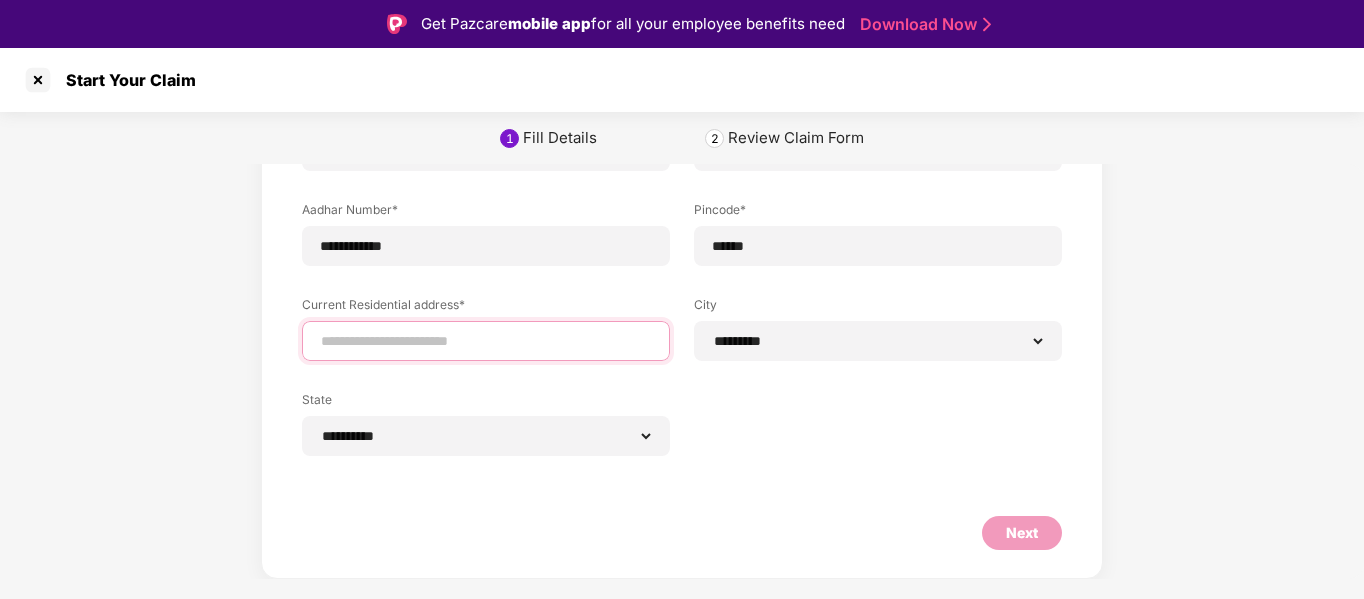 click at bounding box center [486, 341] 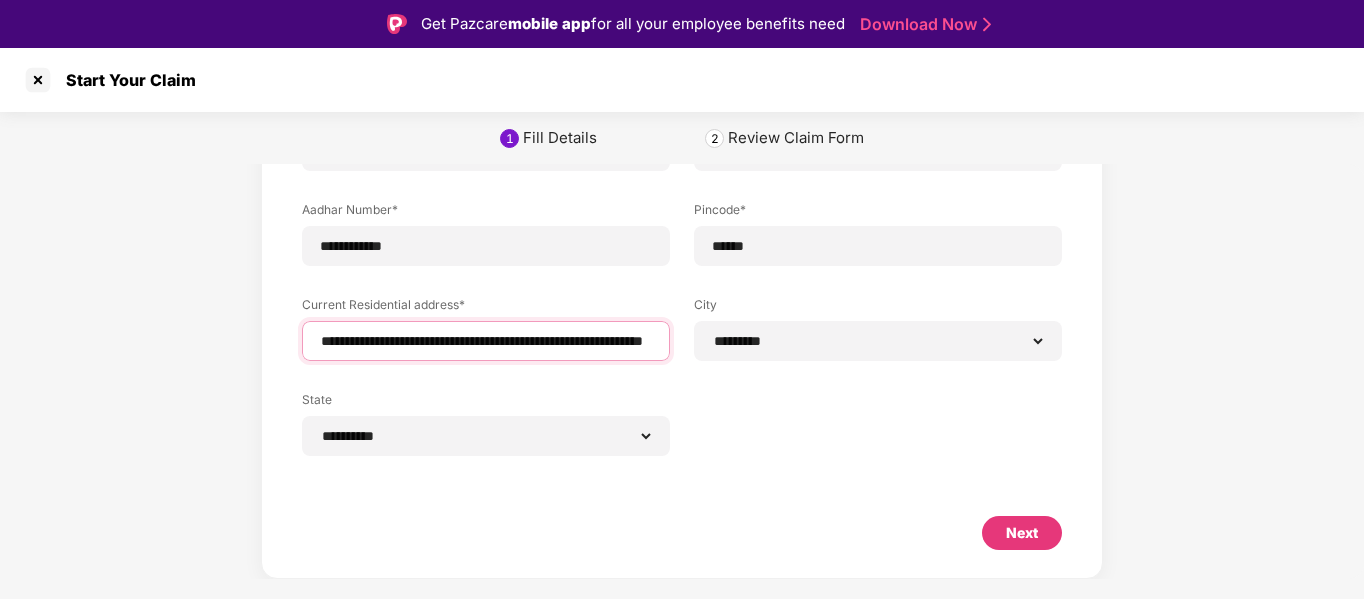scroll, scrollTop: 0, scrollLeft: 203, axis: horizontal 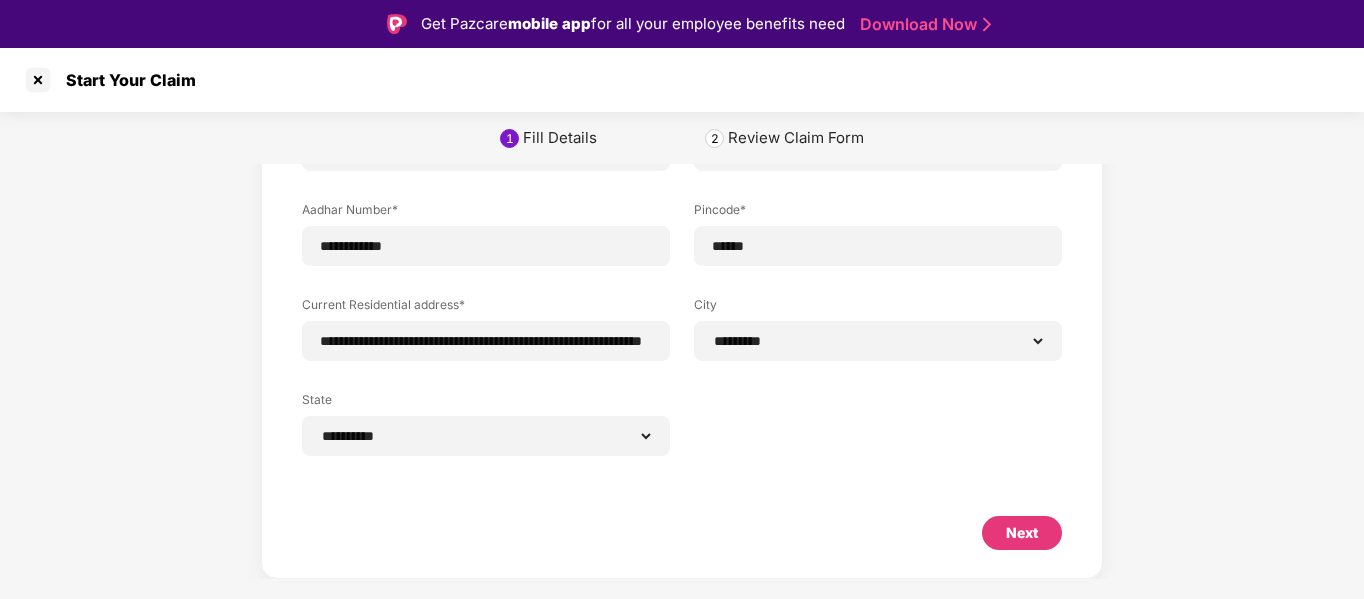click on "Next" at bounding box center (1022, 533) 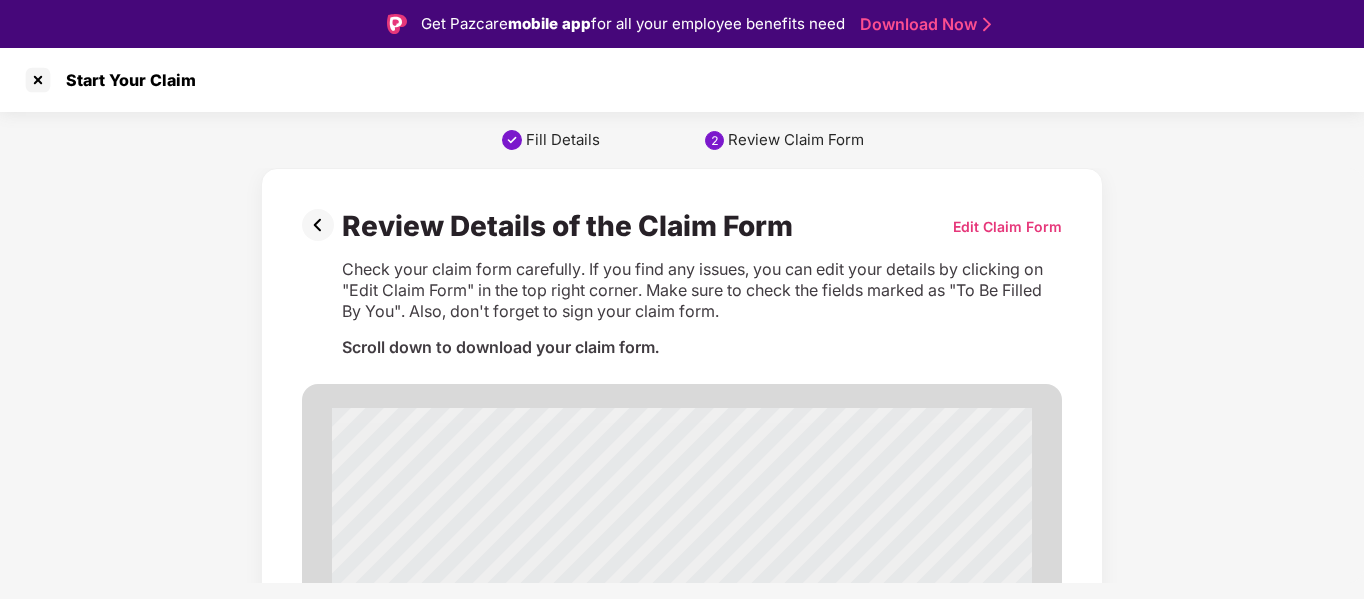 scroll, scrollTop: 0, scrollLeft: 0, axis: both 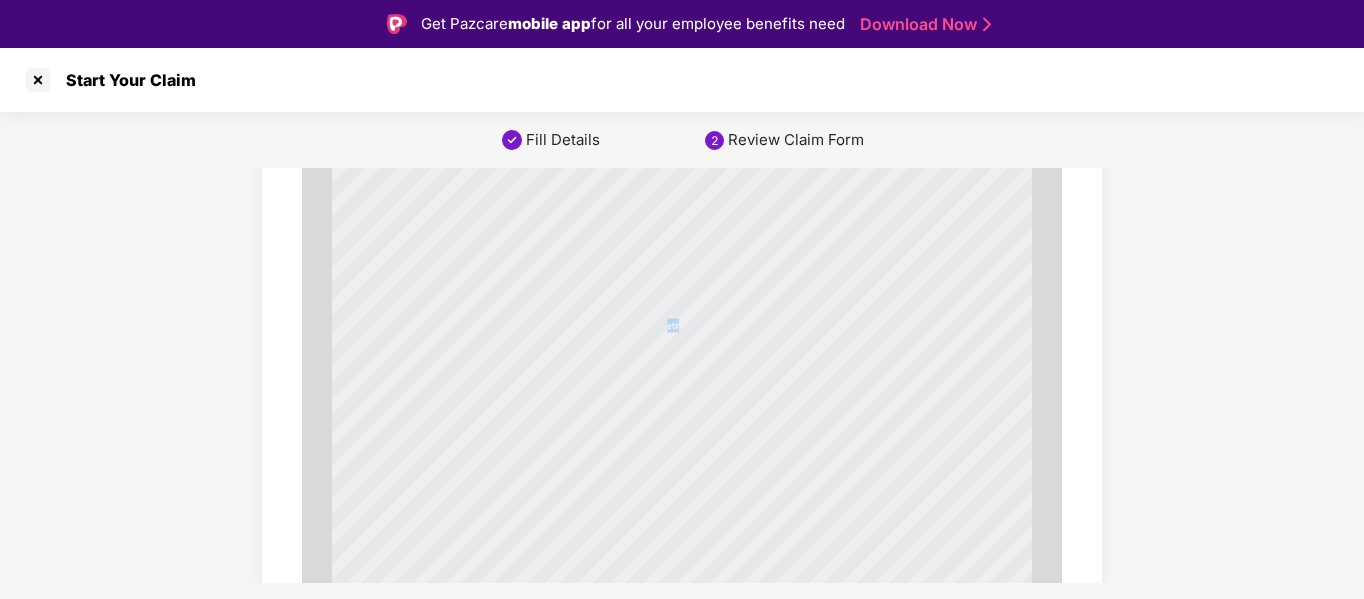 drag, startPoint x: 663, startPoint y: 322, endPoint x: 678, endPoint y: 324, distance: 15.132746 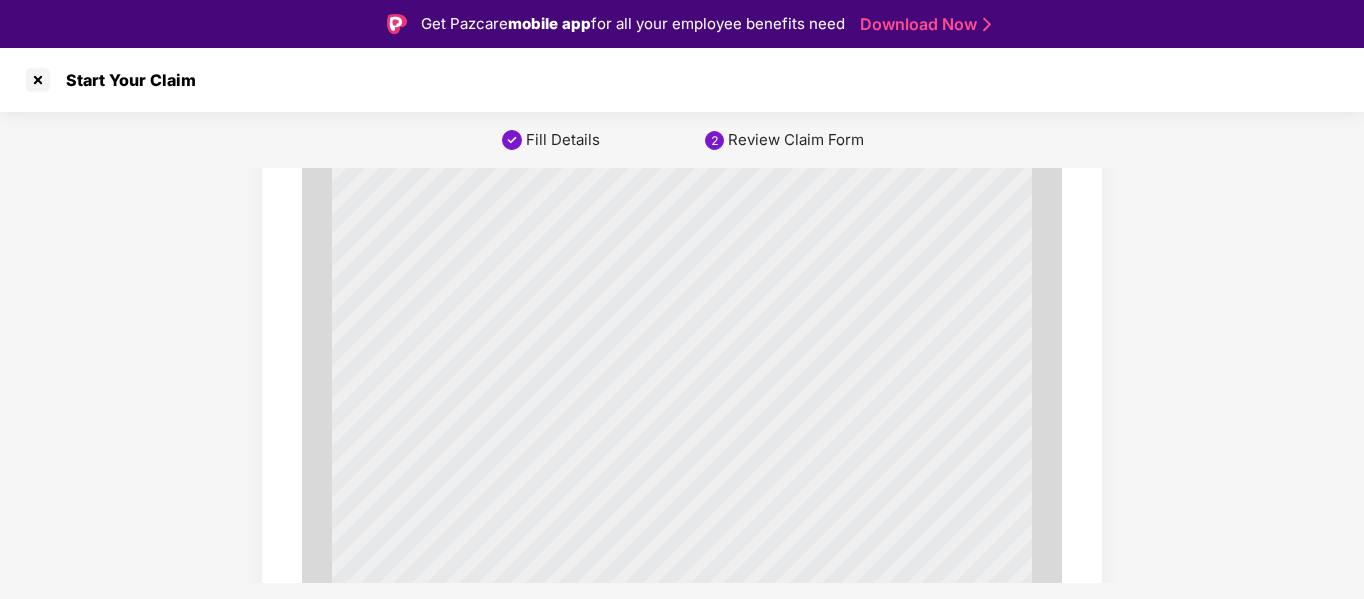 scroll, scrollTop: 12032, scrollLeft: 0, axis: vertical 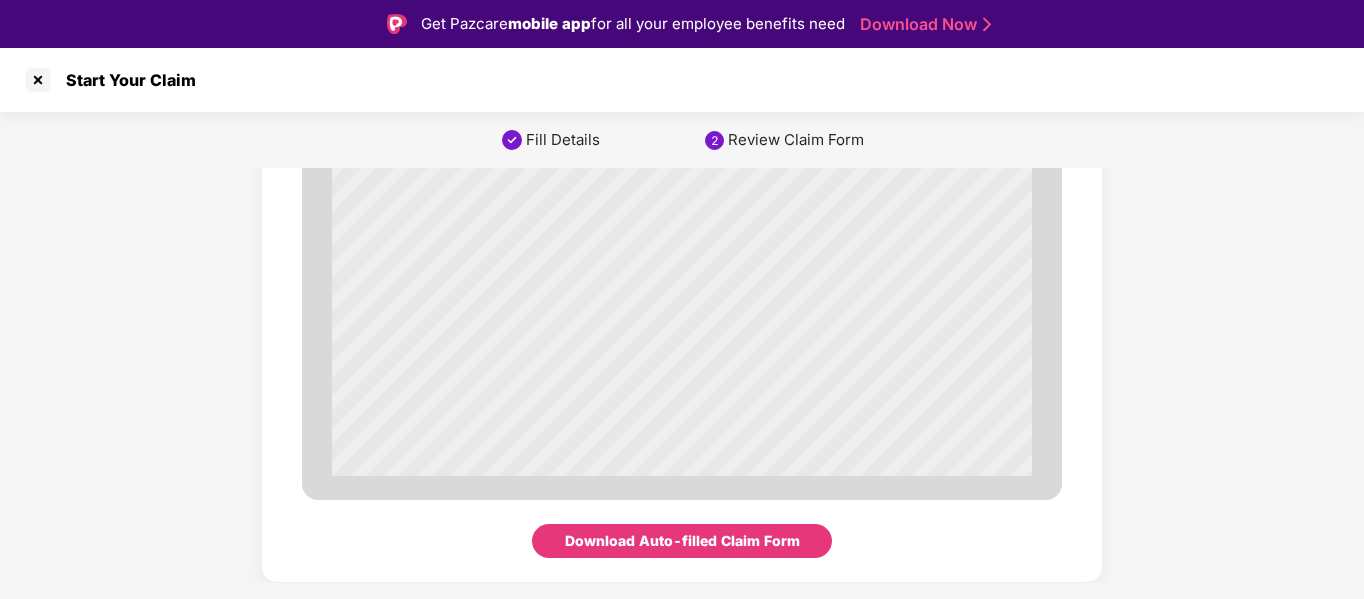 click on "Download Auto-filled Claim Form" at bounding box center [682, 541] 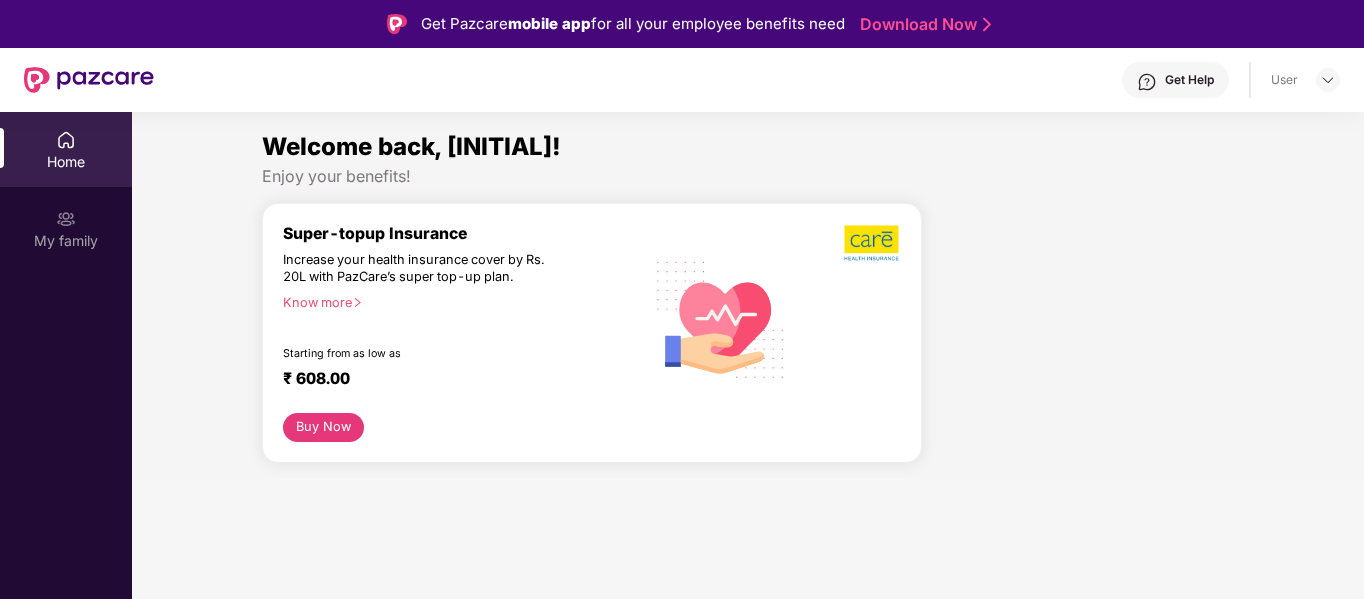 scroll, scrollTop: 0, scrollLeft: 0, axis: both 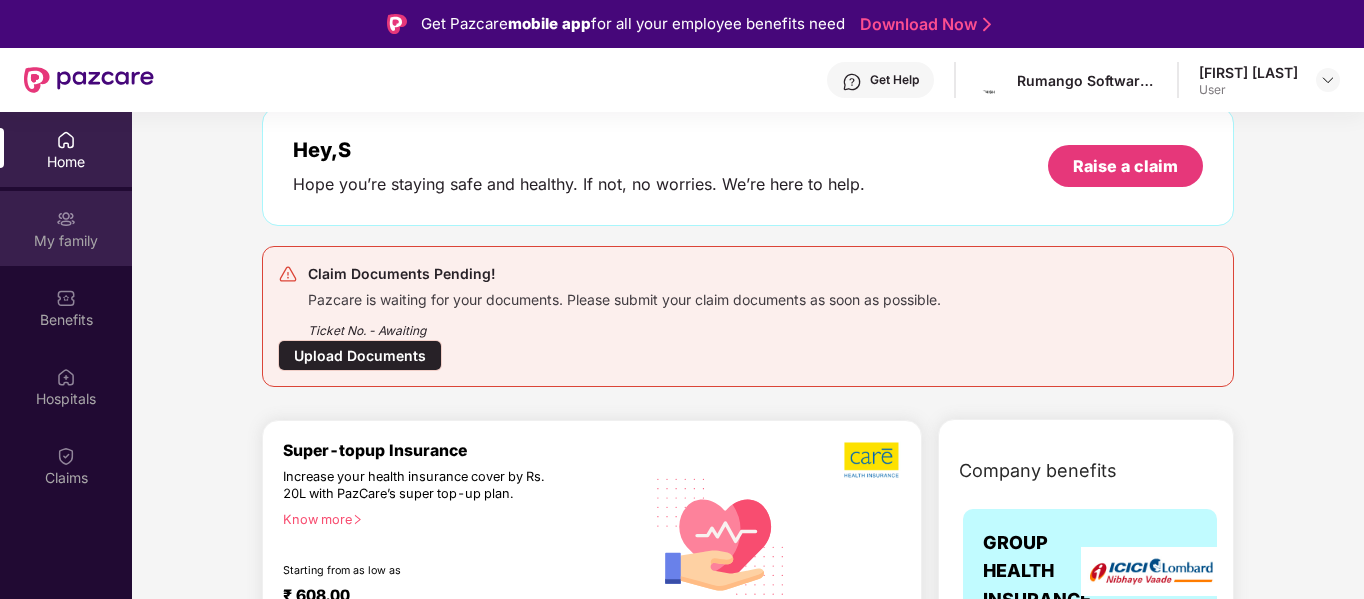 click on "My family" at bounding box center (66, 241) 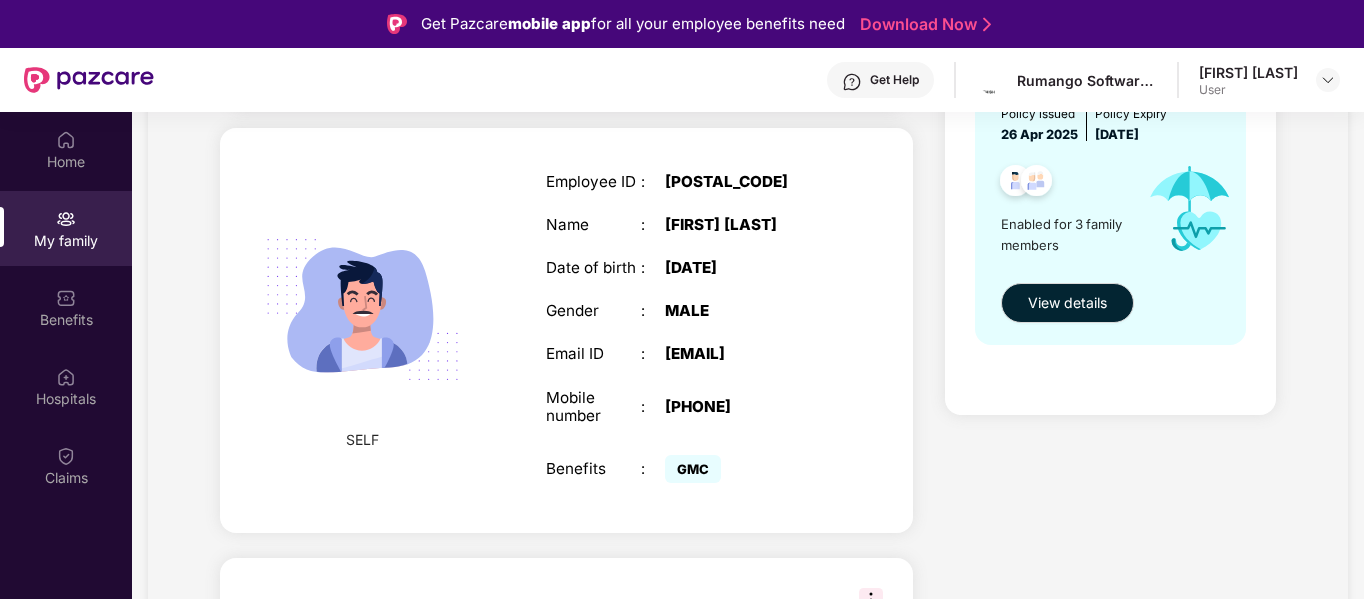 scroll, scrollTop: 200, scrollLeft: 0, axis: vertical 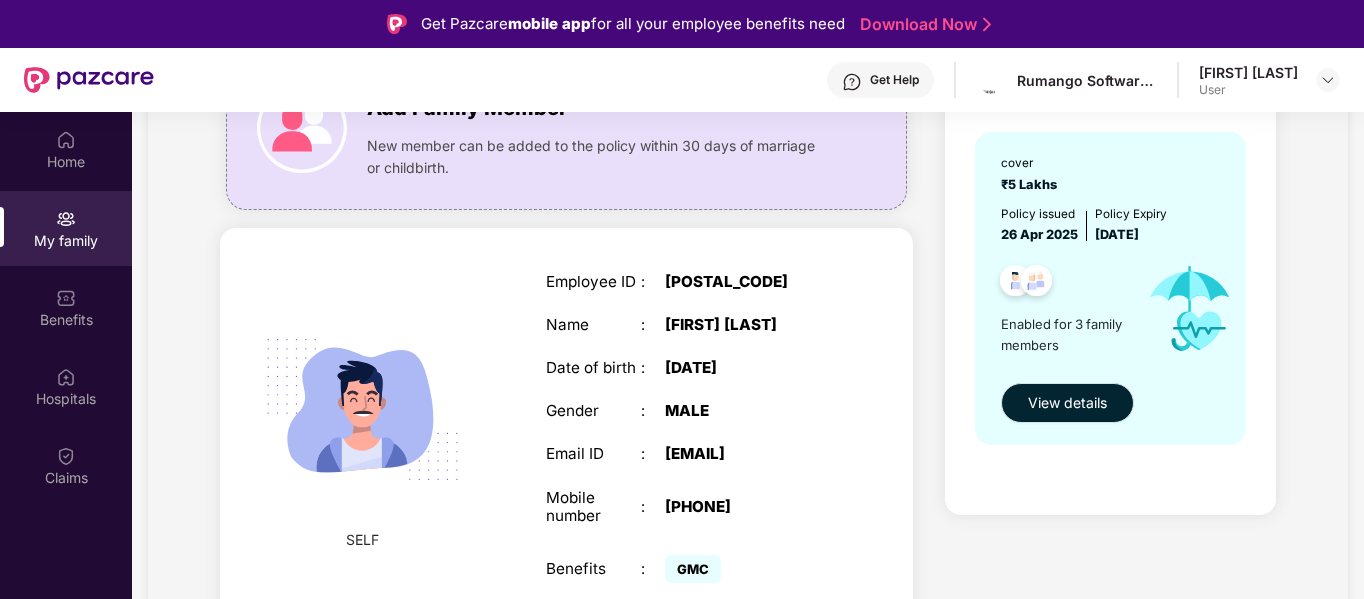 click on "View details" at bounding box center (1067, 403) 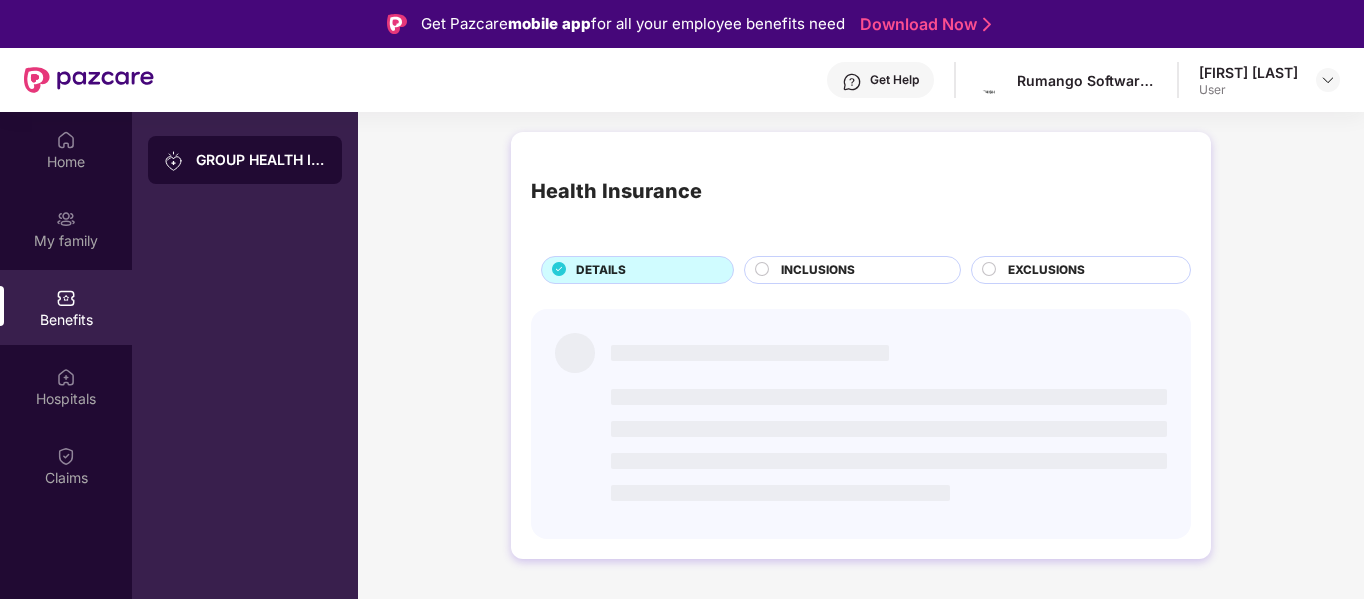 scroll, scrollTop: 100, scrollLeft: 0, axis: vertical 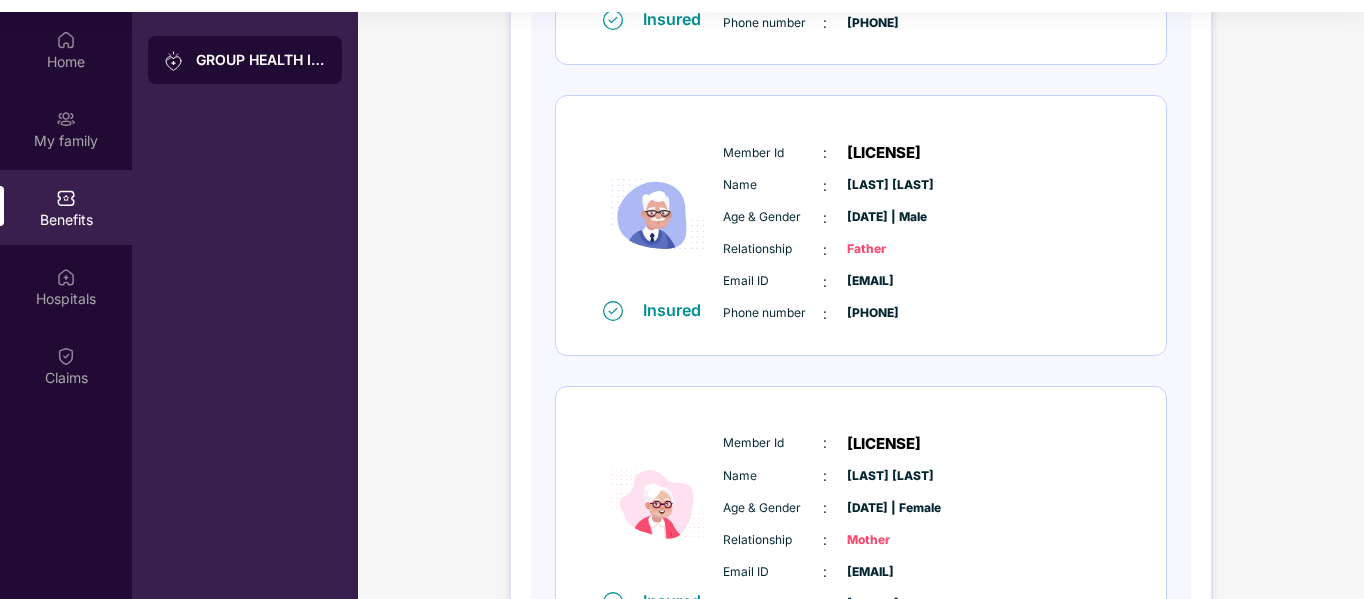 click on "Member Id : [LICENSE] Name : [LAST] [LAST] Age & Gender : [DATE] | Male Relationship : Father Email ID : [EMAIL] Phone number : [PHONE]" at bounding box center [921, 233] 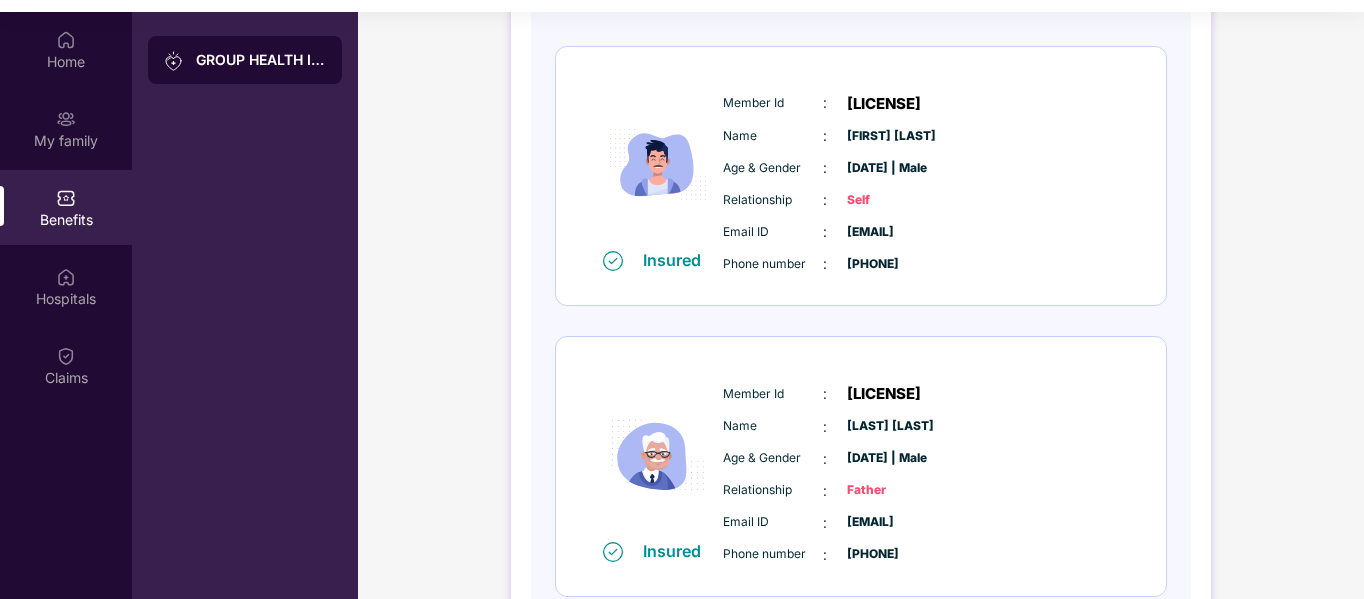 scroll, scrollTop: 159, scrollLeft: 0, axis: vertical 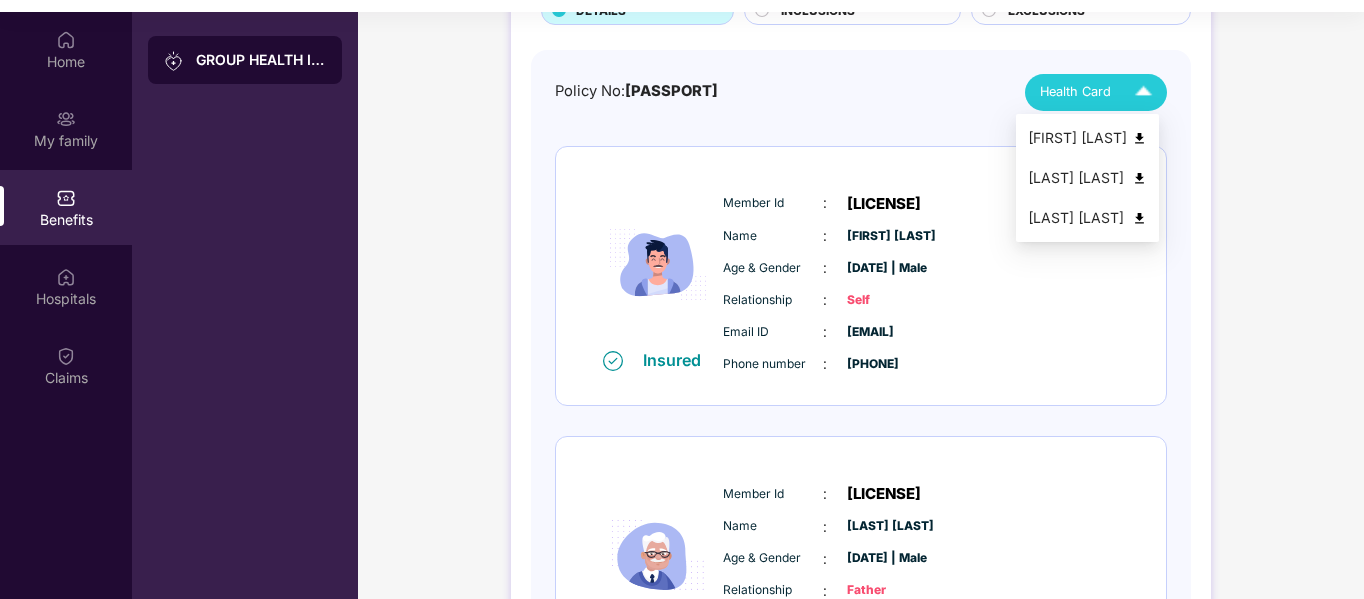 click at bounding box center [1143, 92] 